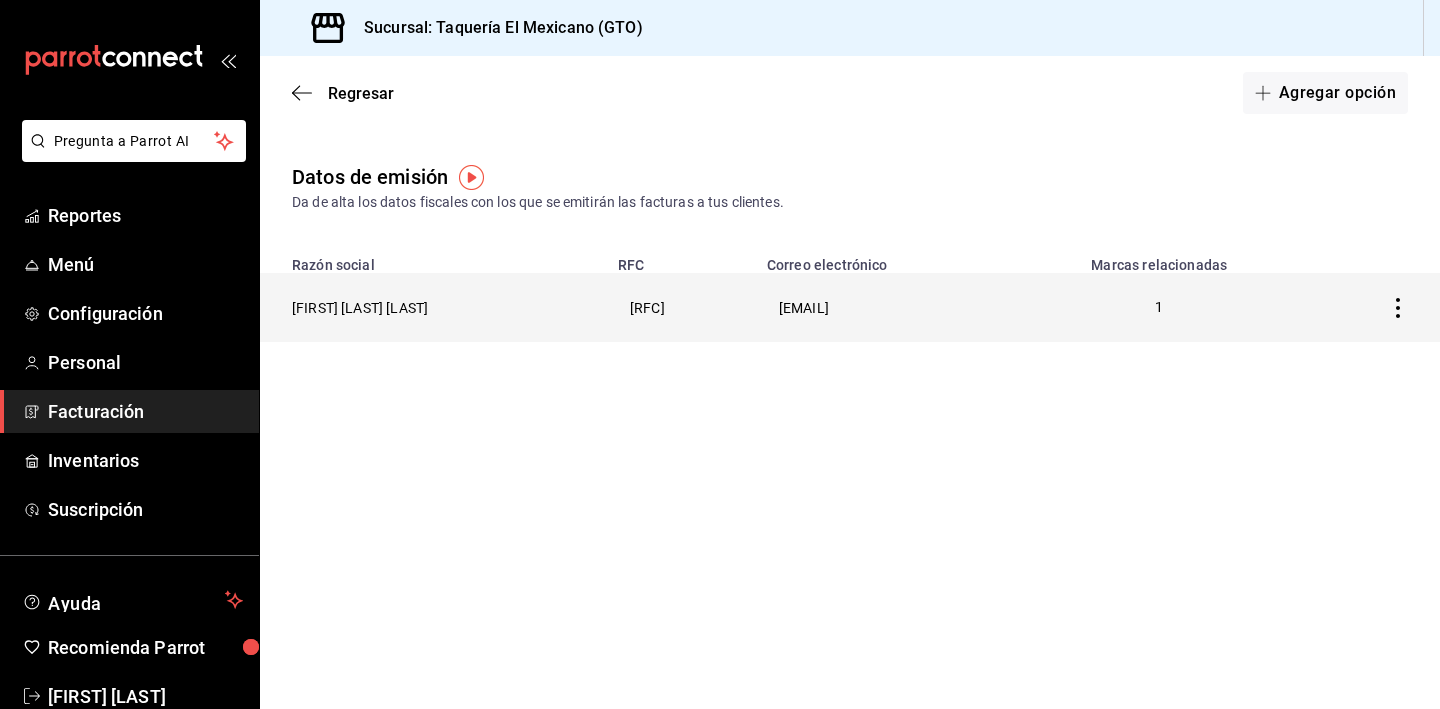 scroll, scrollTop: 0, scrollLeft: 0, axis: both 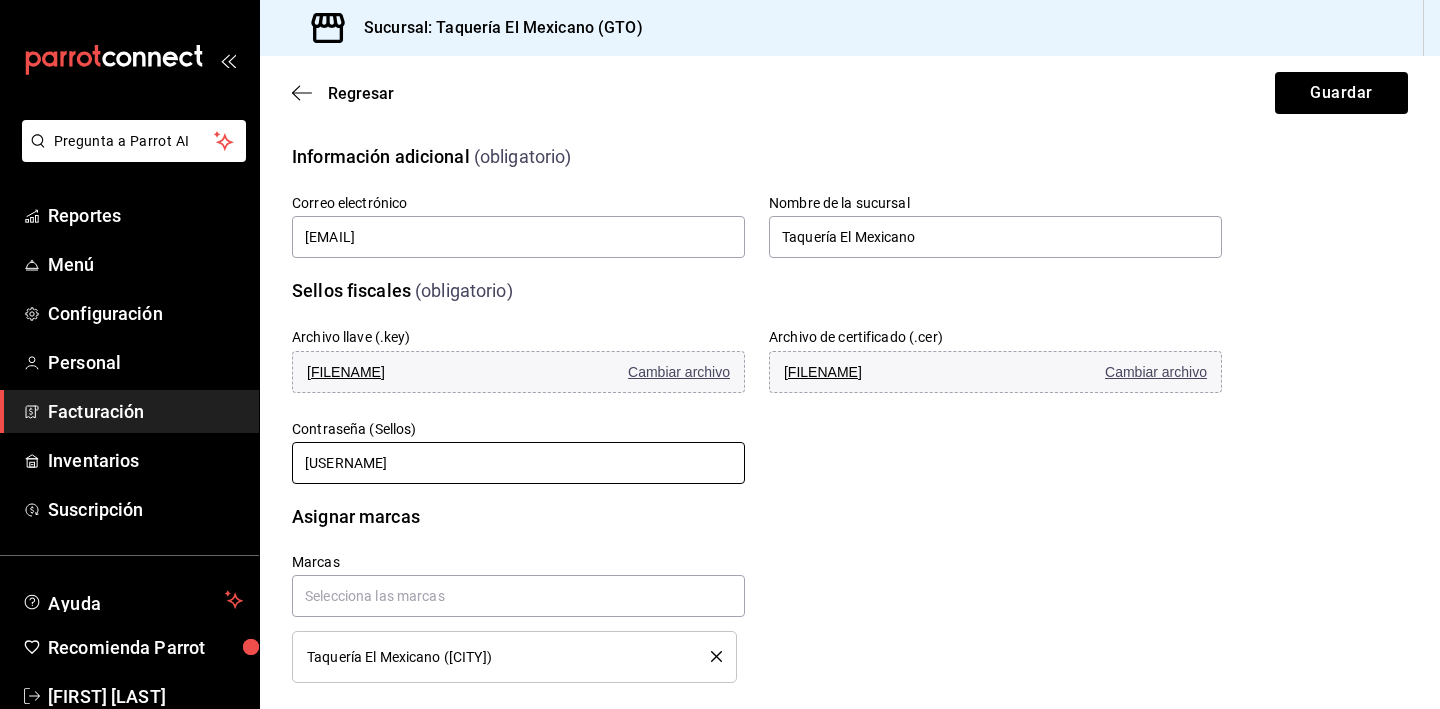click on "[USERNAME]" at bounding box center (518, 463) 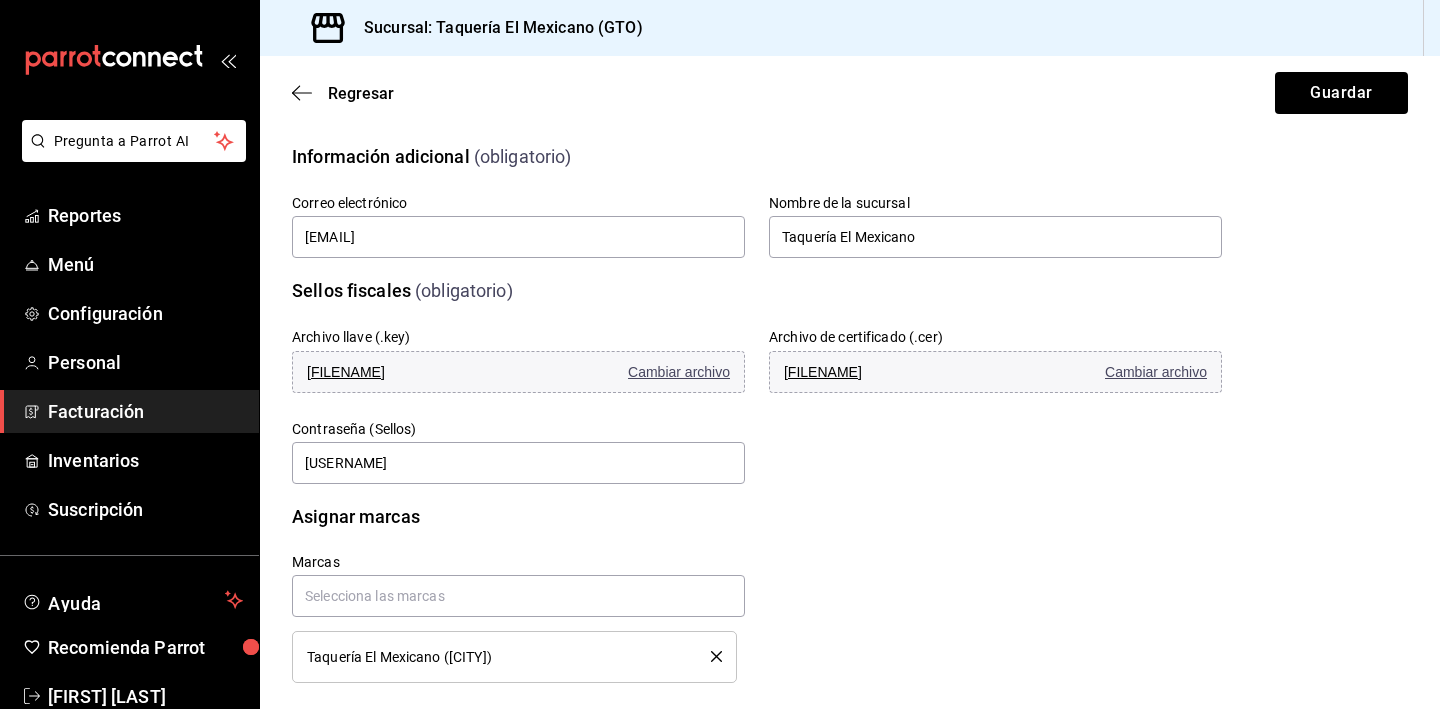 click on "Regresar Guardar" at bounding box center (850, 93) 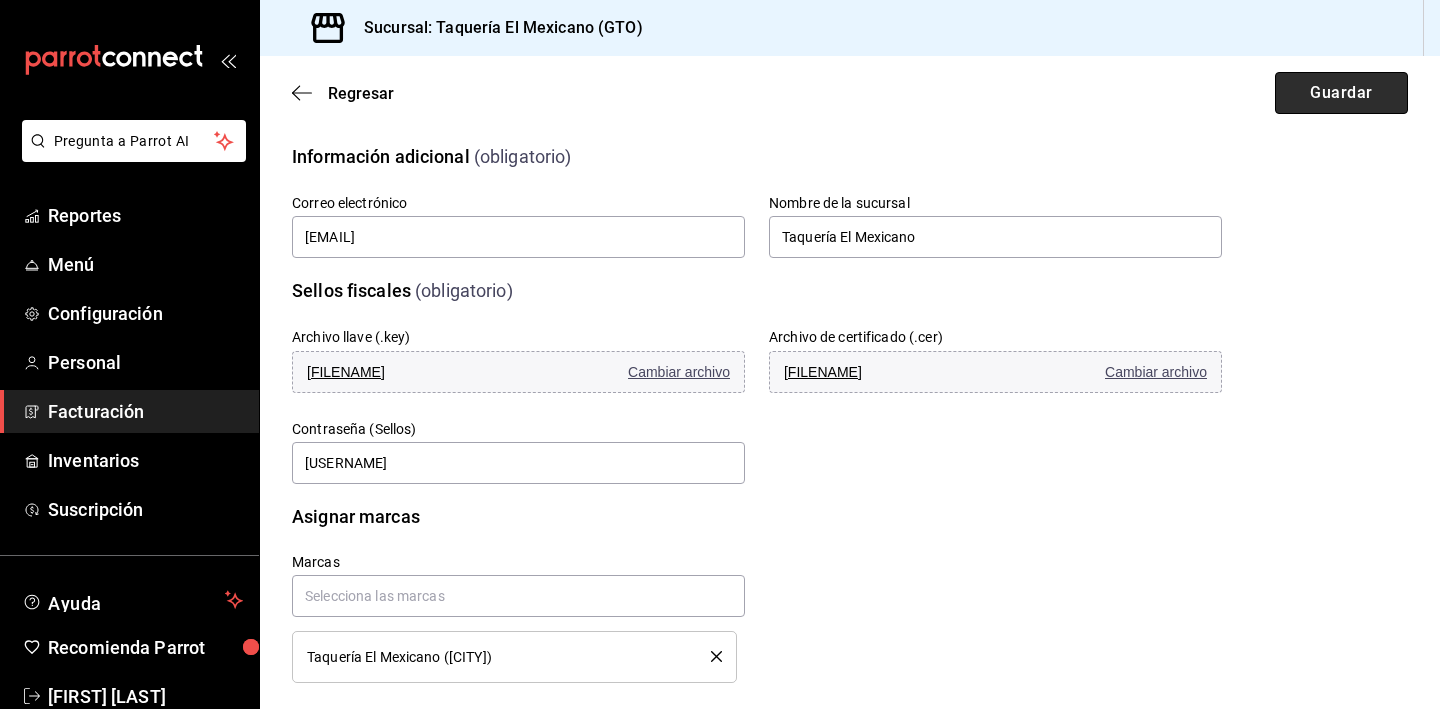 click on "Guardar" at bounding box center [1341, 93] 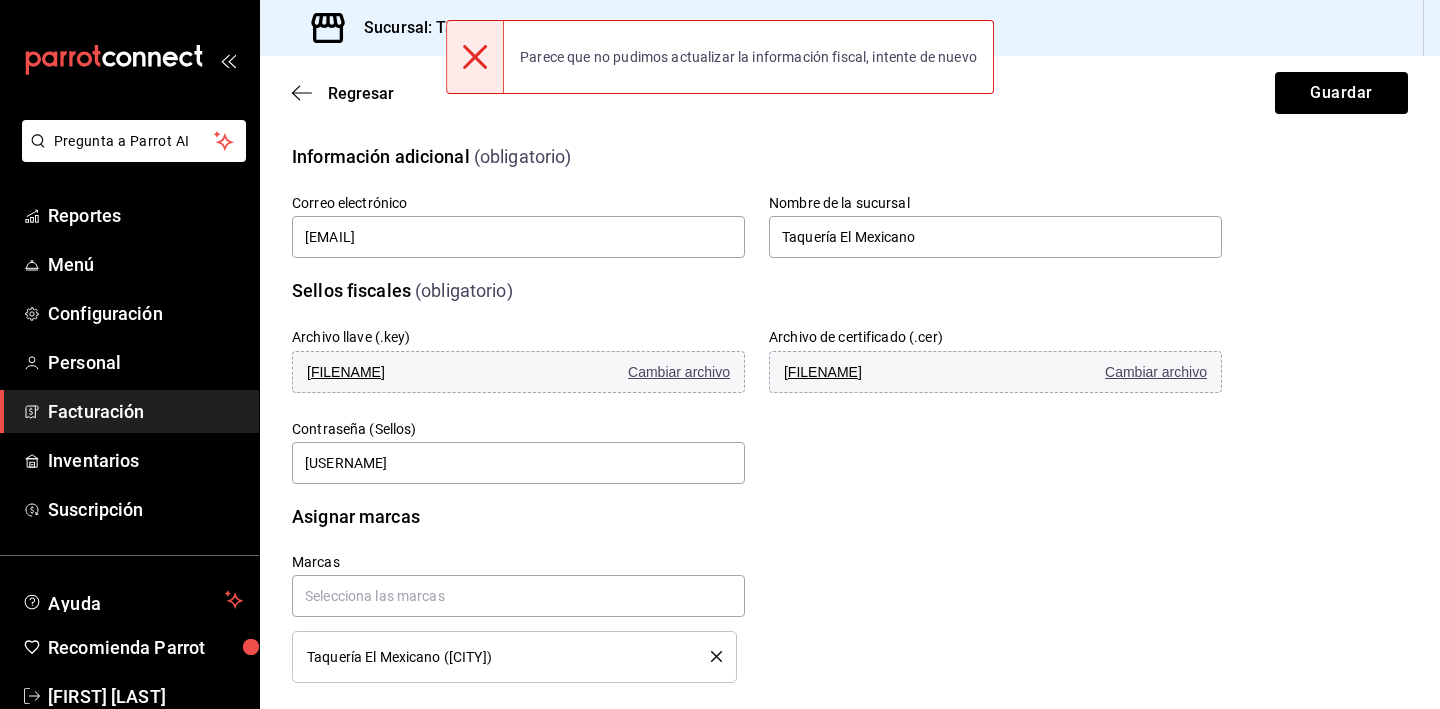 click on "Contraseña (Sellos) Lalo220" at bounding box center (518, 453) 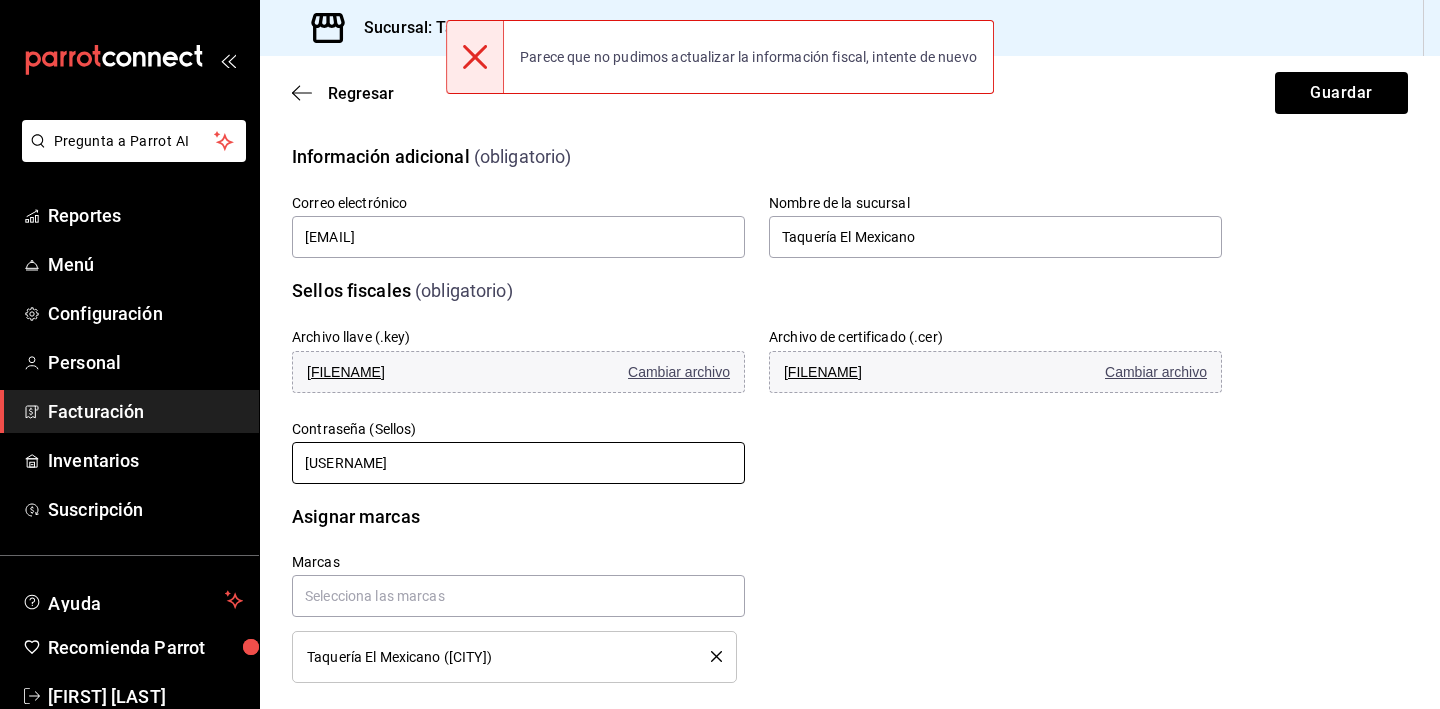 click on "Lalo220" at bounding box center [518, 463] 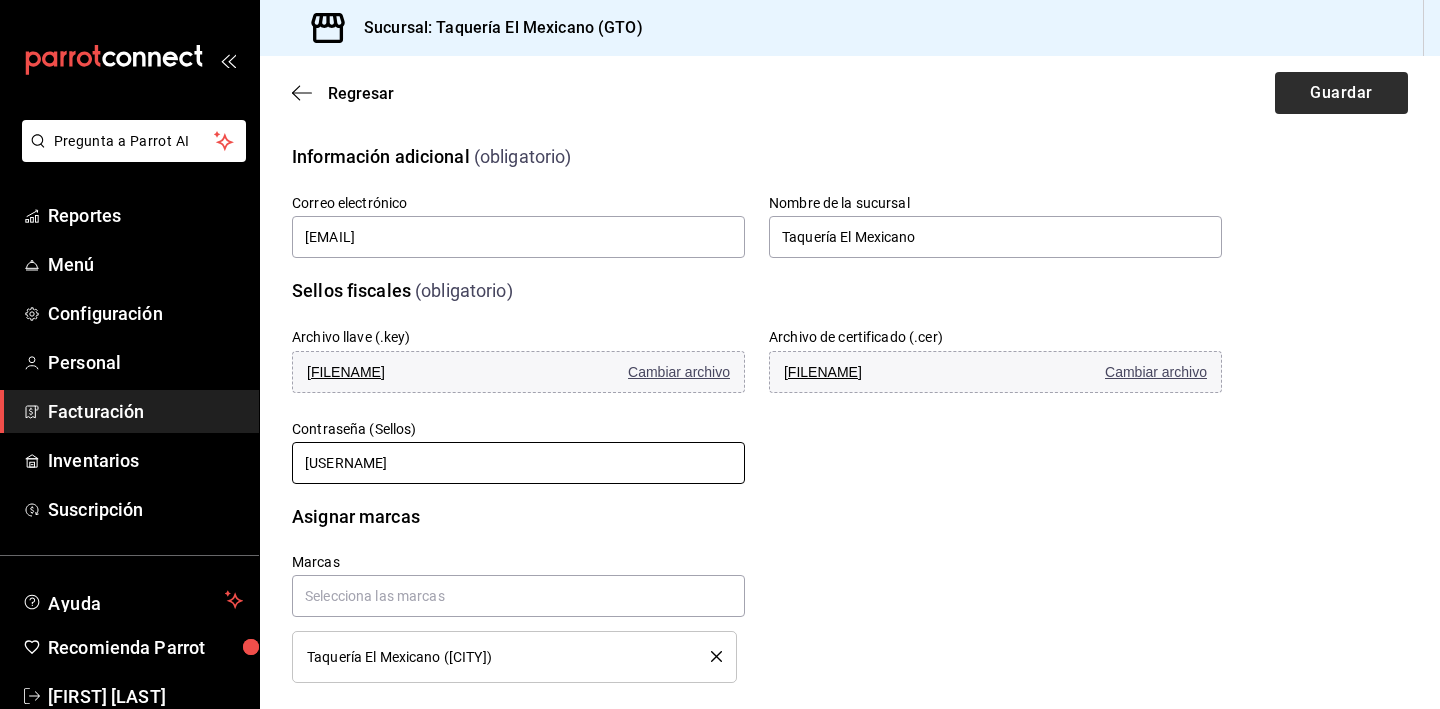 type on "[USERNAME]" 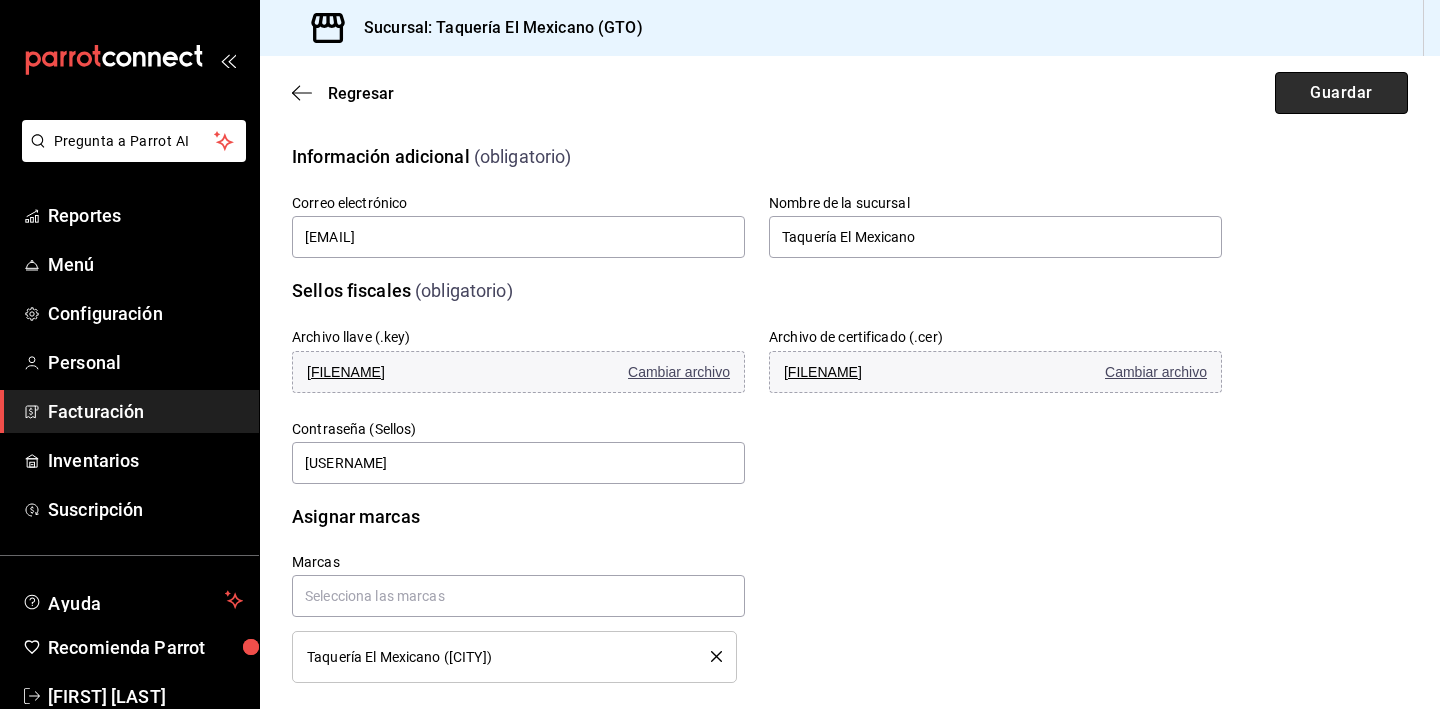 click on "Guardar" at bounding box center (1341, 93) 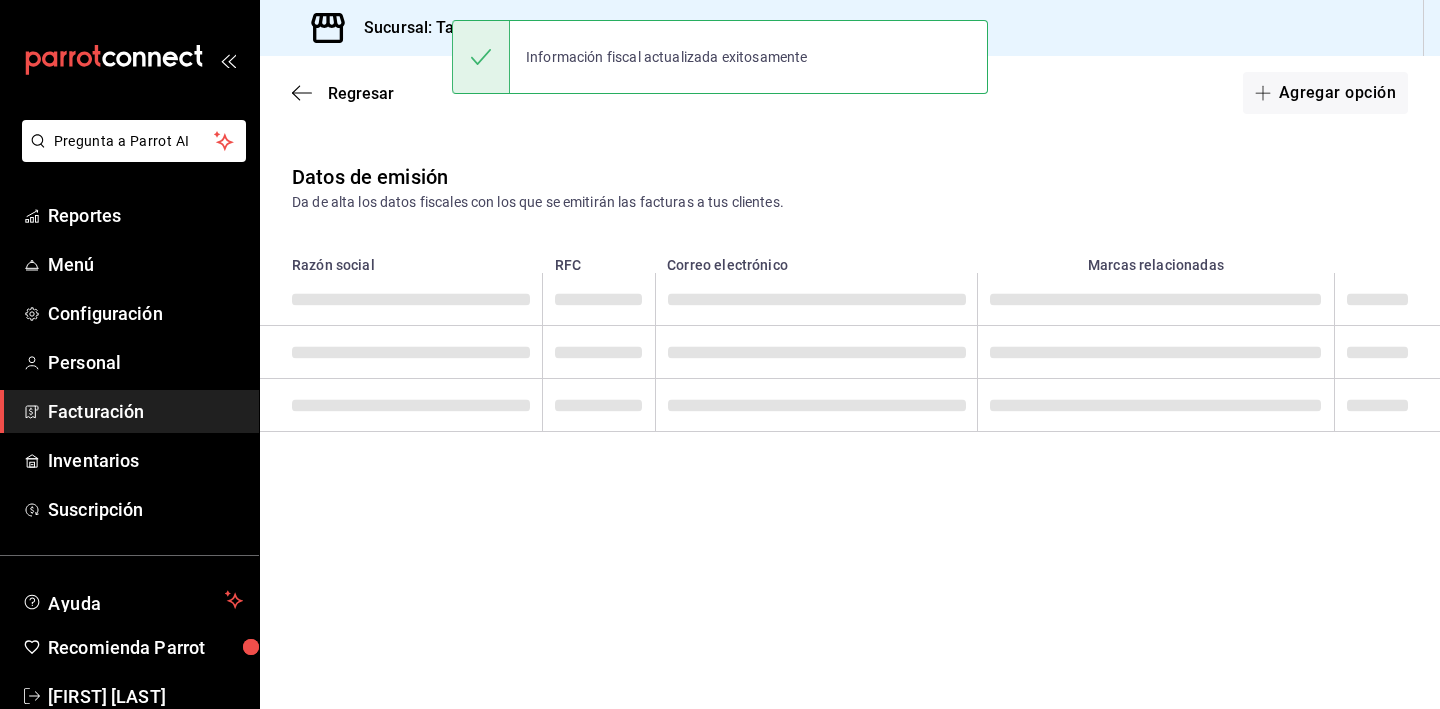 scroll, scrollTop: 0, scrollLeft: 0, axis: both 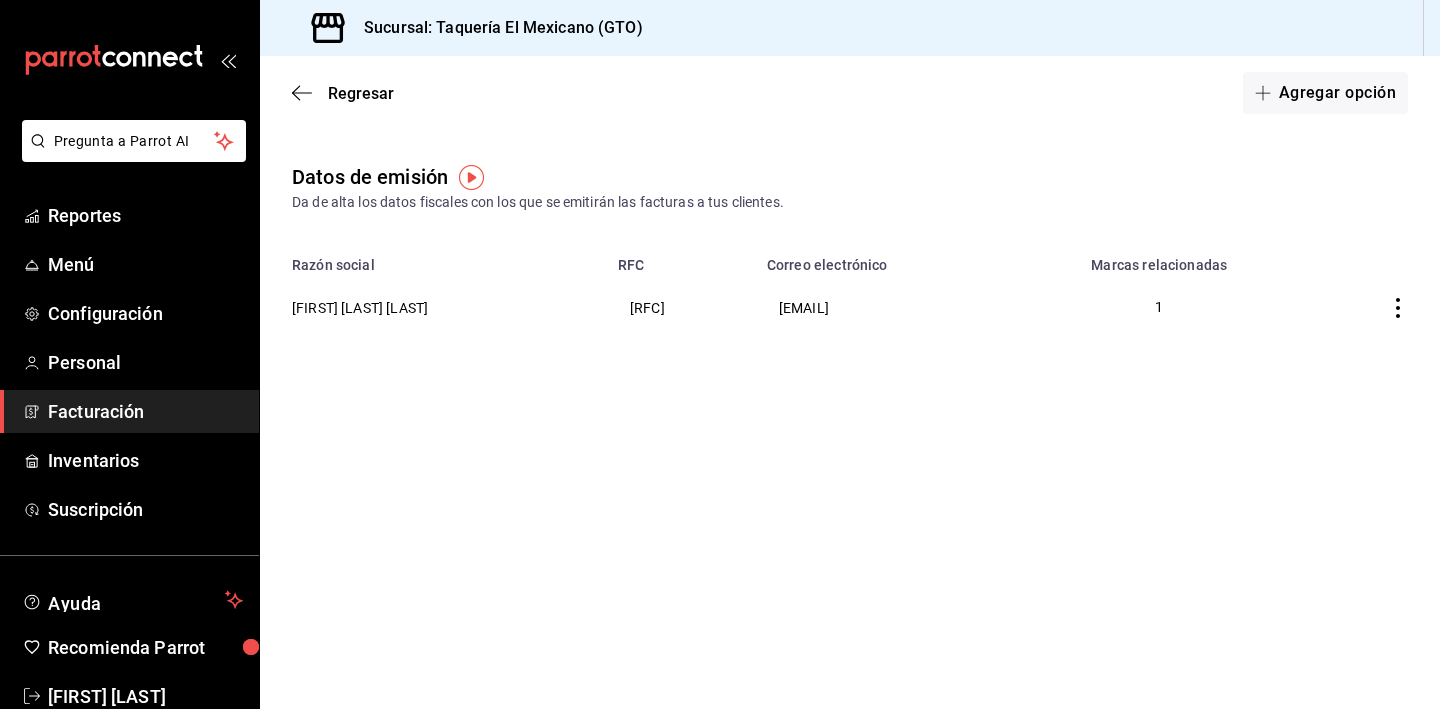 click on "Datos de emisión Da de alta los datos fiscales con los que se emitirán las facturas a tus clientes. Razón social RFC Correo electrónico Marcas relacionadas CARLOS EDUARDO MARTINEZ ABELINO MAAC990622A90 taqueriaelmexicanoax@gmail.com 1" at bounding box center [850, 268] 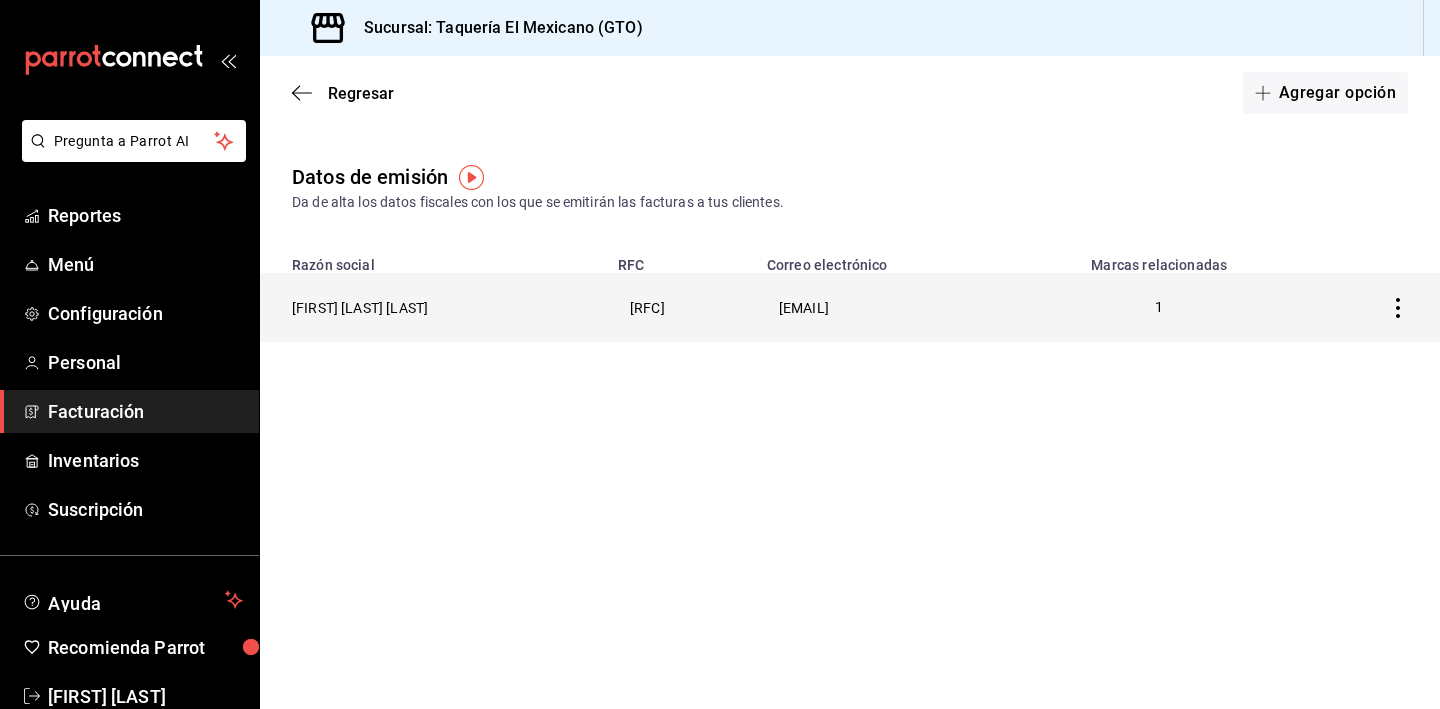 click at bounding box center [1371, 307] 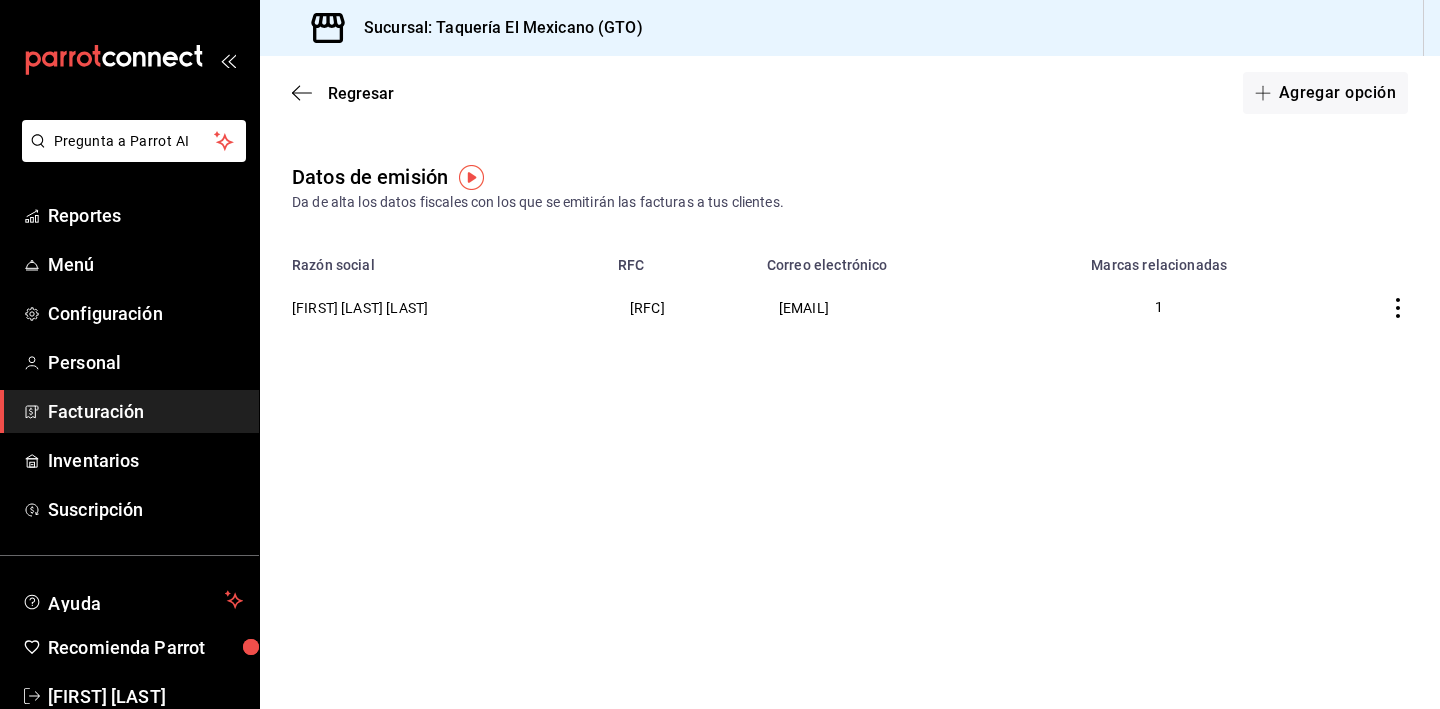click on "[EMAIL]" at bounding box center (885, 307) 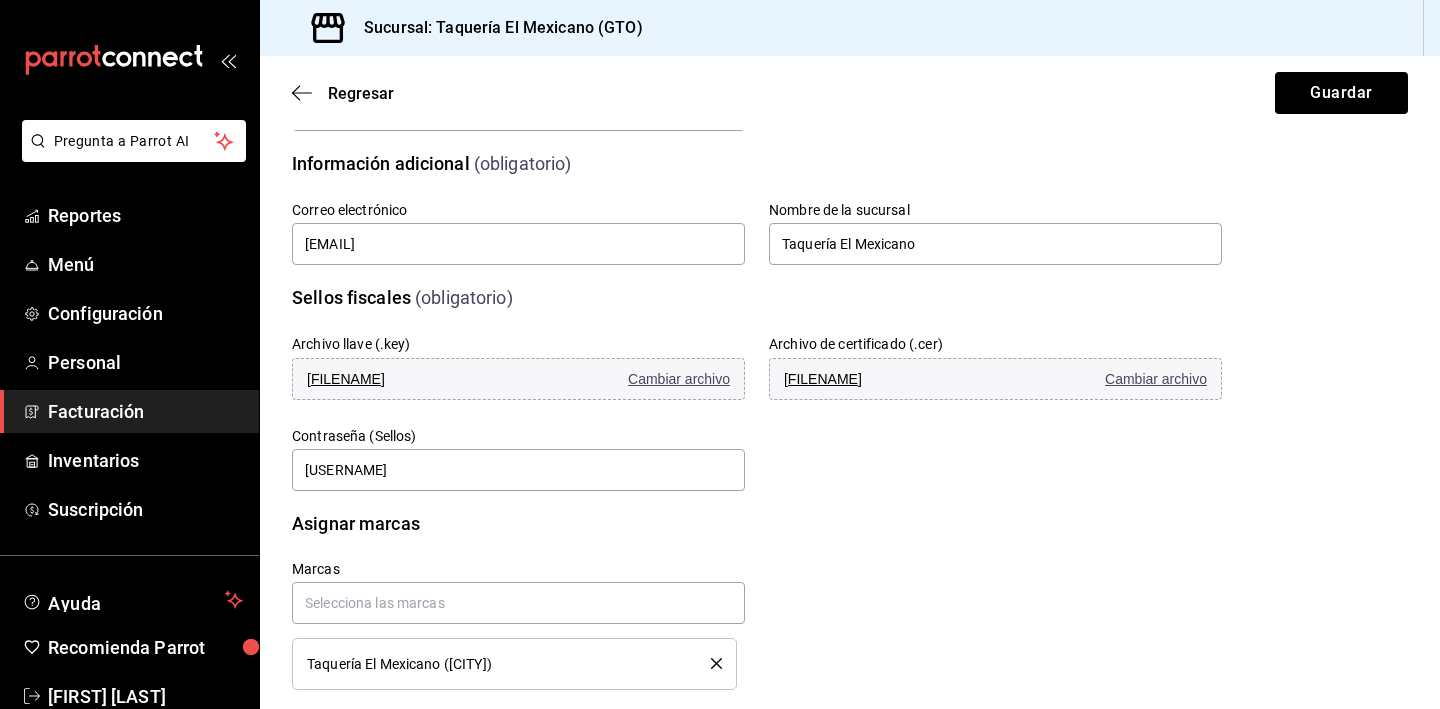 scroll, scrollTop: 534, scrollLeft: 0, axis: vertical 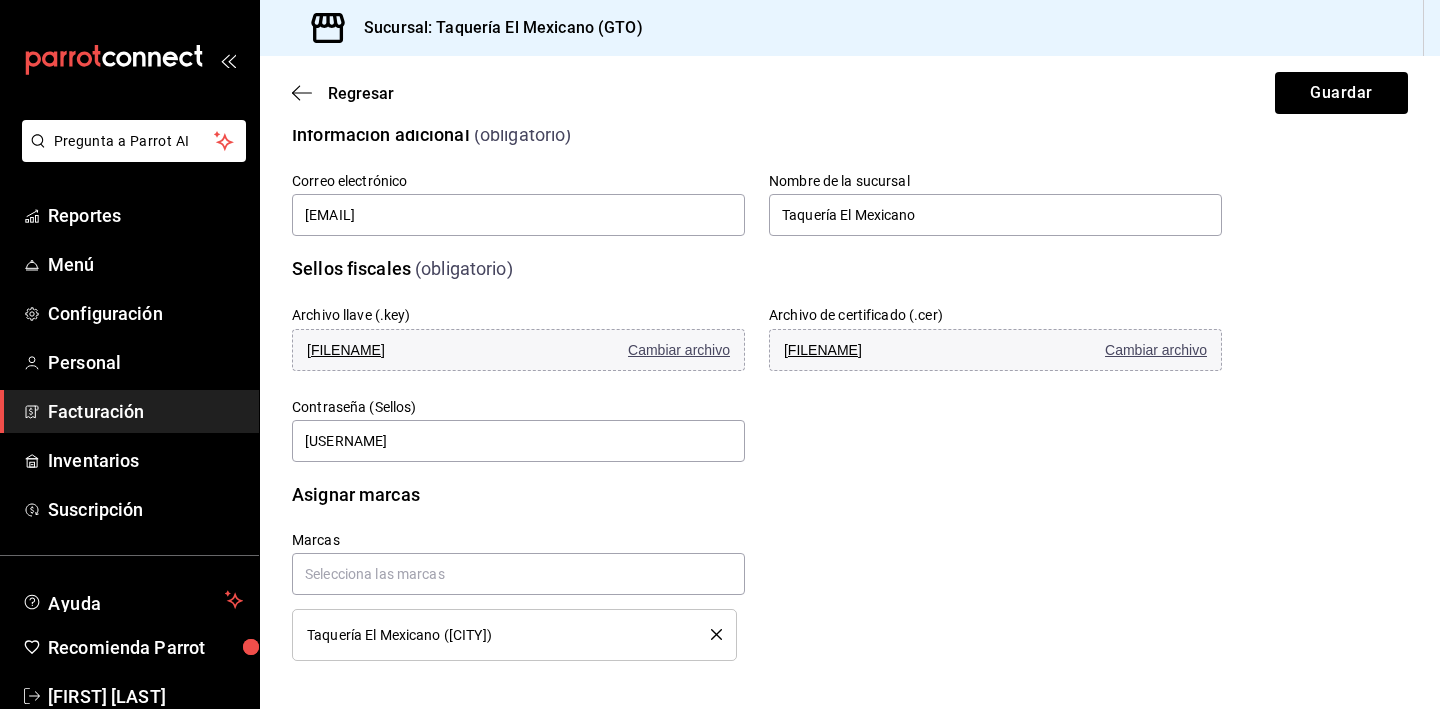 click on "Asignar marcas Marcas Taquería El Mexicano (Guanajuato)" at bounding box center (850, 559) 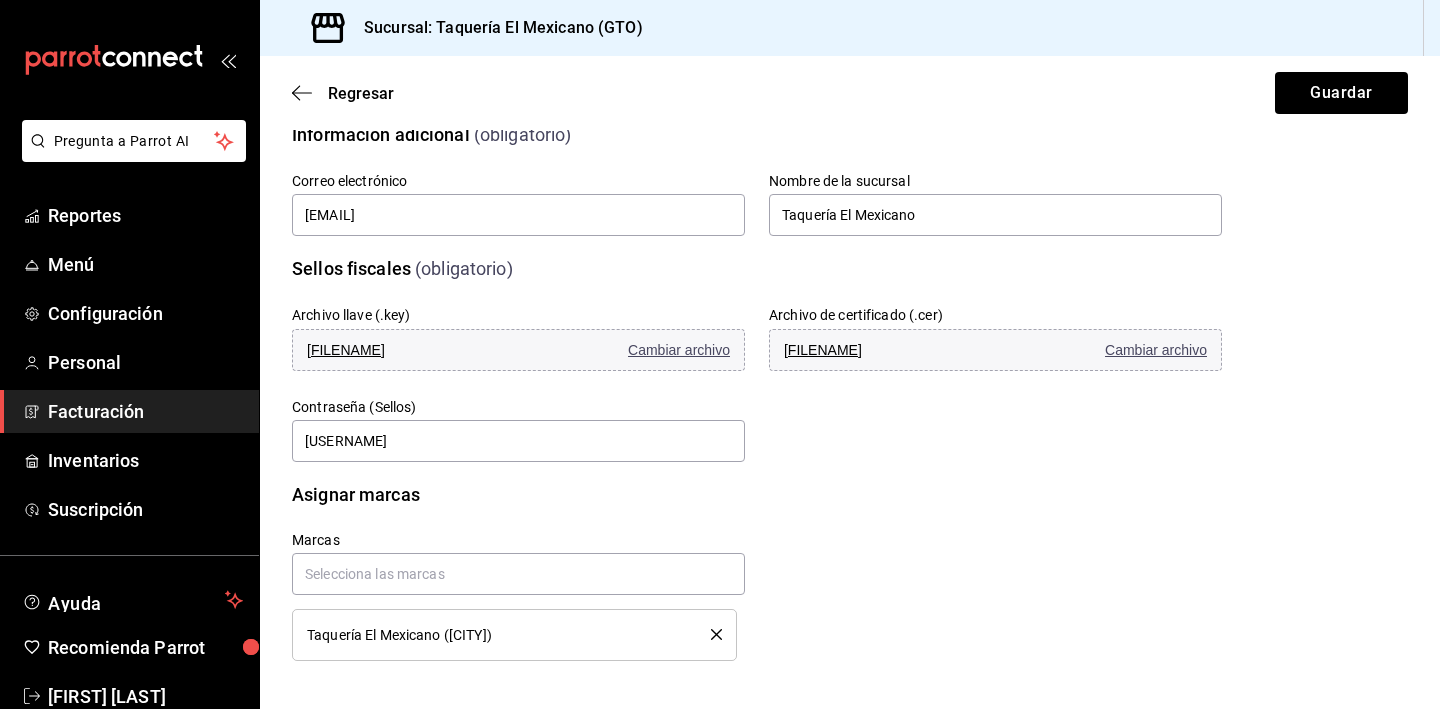 click on "Asignar marcas Marcas Taquería El Mexicano (Guanajuato)" at bounding box center [850, 559] 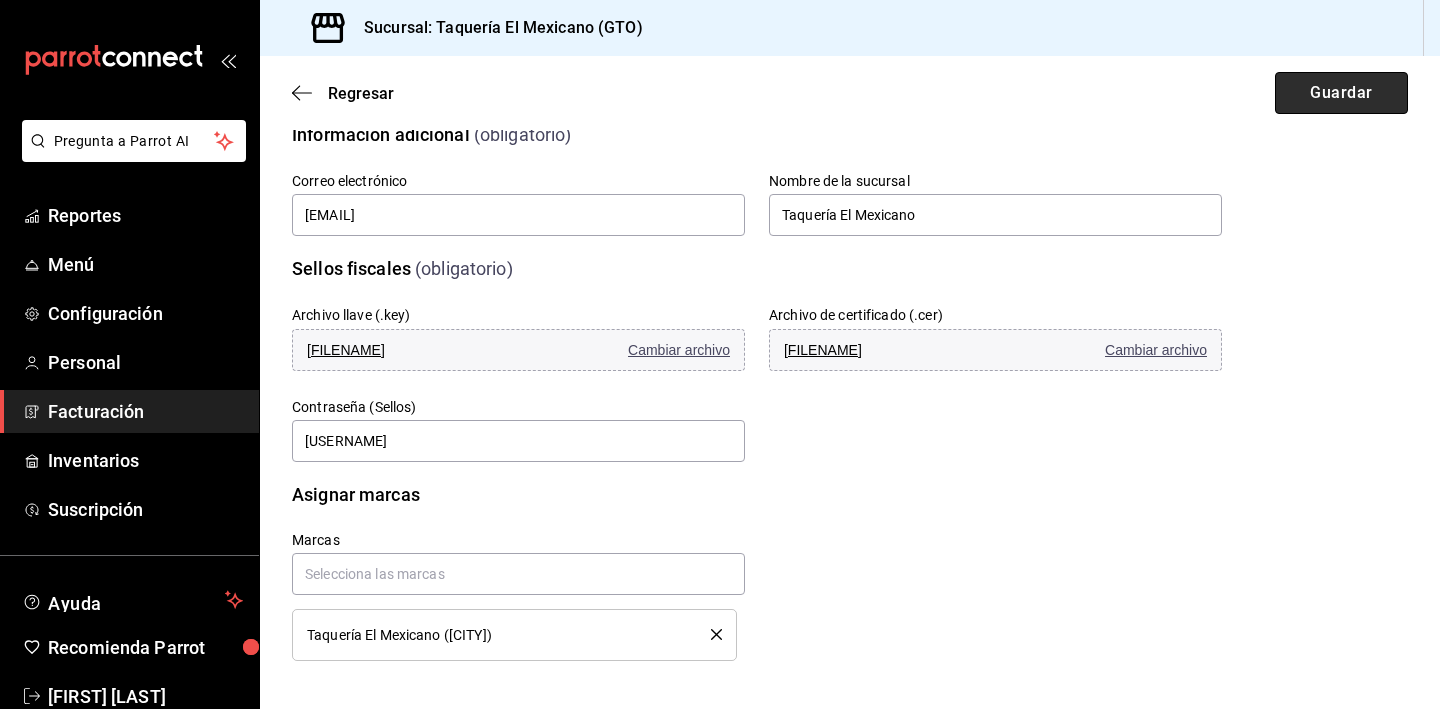 click on "Guardar" at bounding box center [1341, 93] 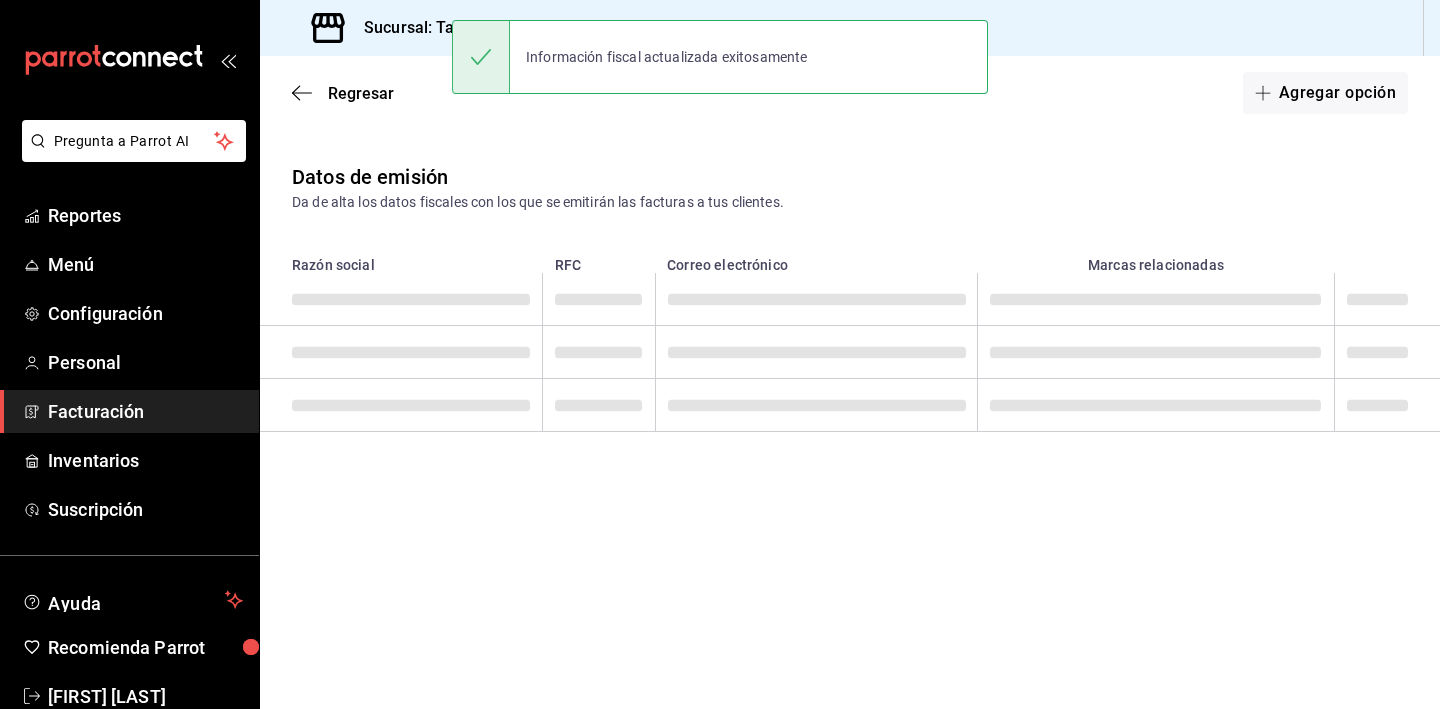 scroll, scrollTop: 0, scrollLeft: 0, axis: both 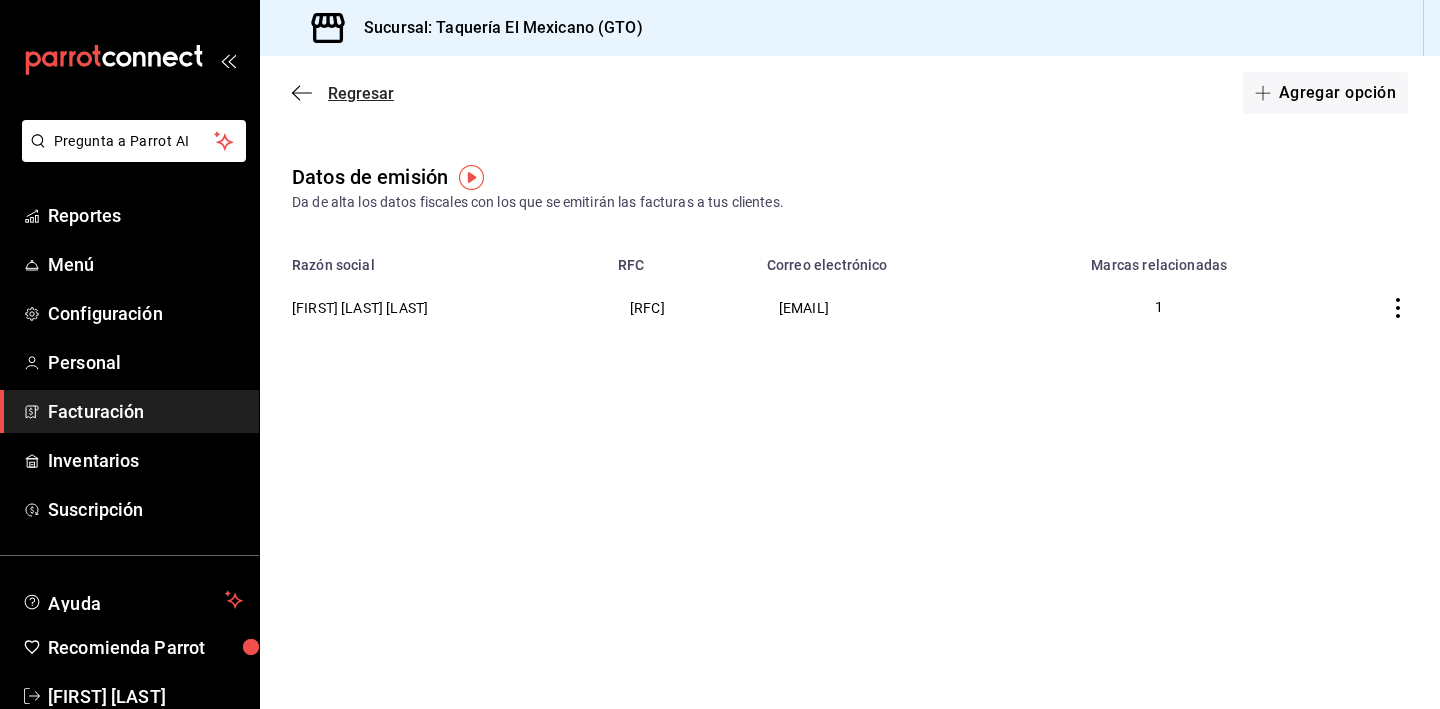 click on "Regresar" at bounding box center [343, 93] 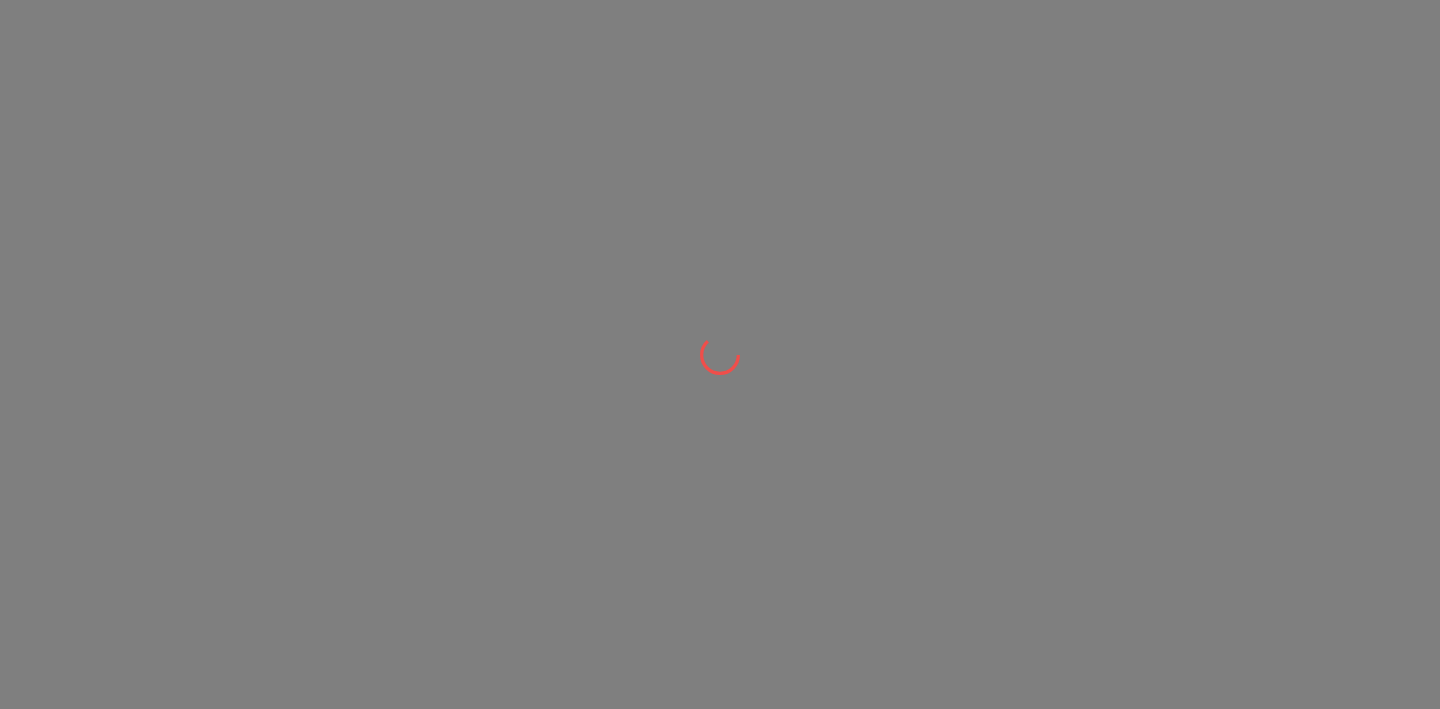 scroll, scrollTop: 0, scrollLeft: 0, axis: both 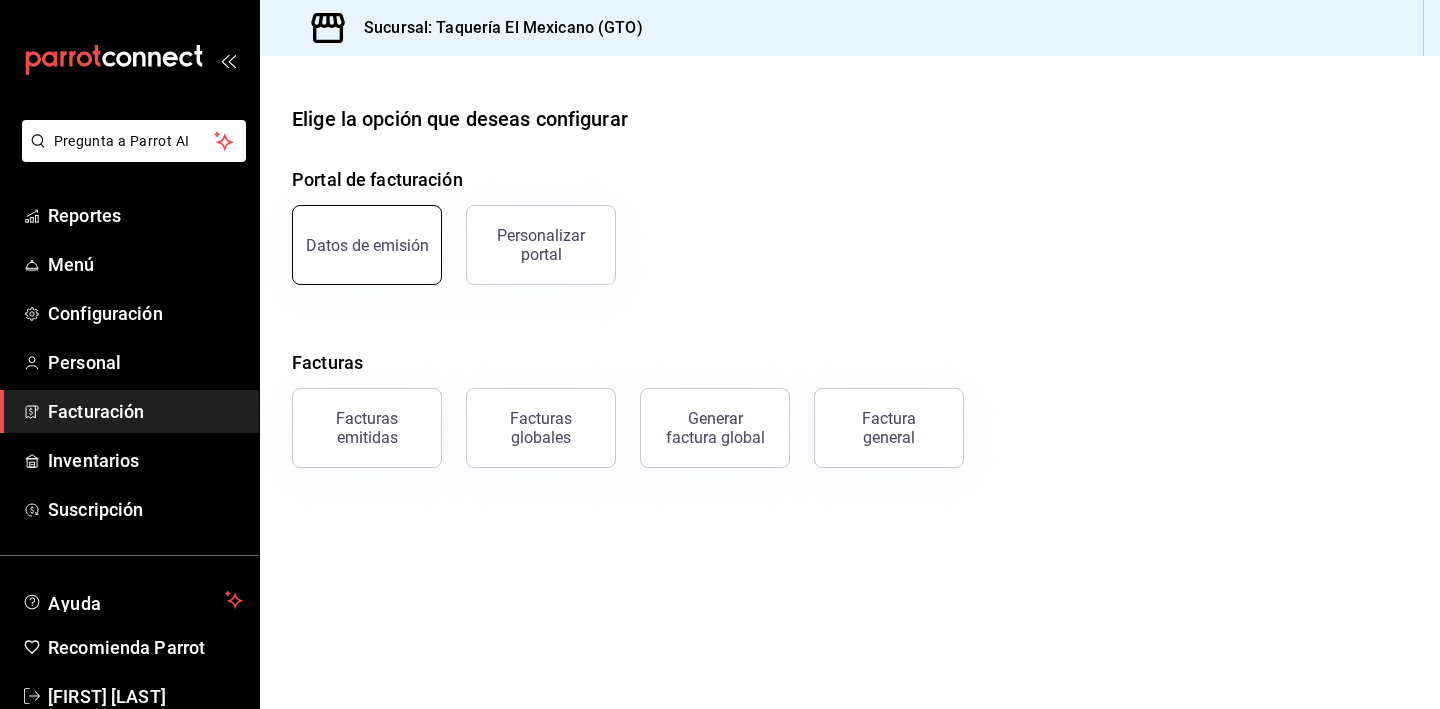 click on "Datos de emisión" at bounding box center (367, 245) 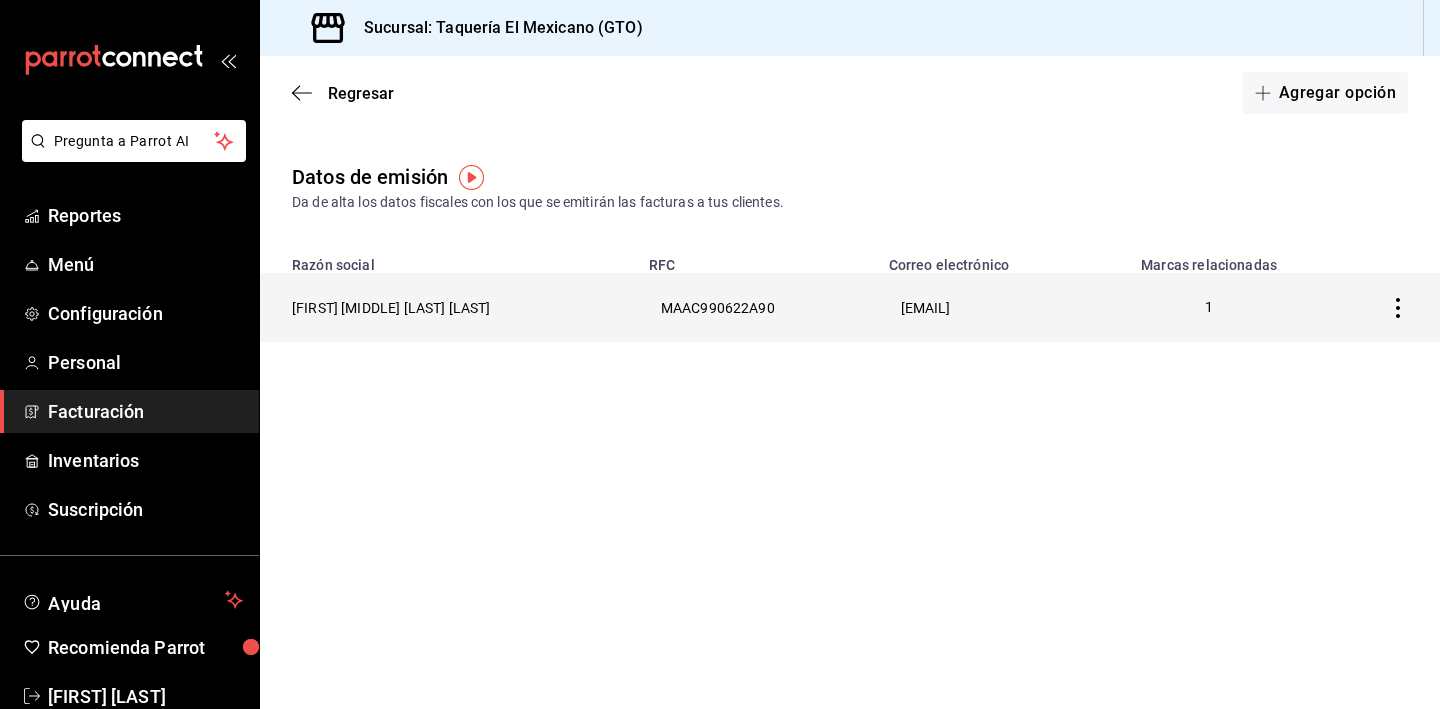 click on "[FIRST] [MIDDLE] [LAST] [LAST]" at bounding box center [448, 307] 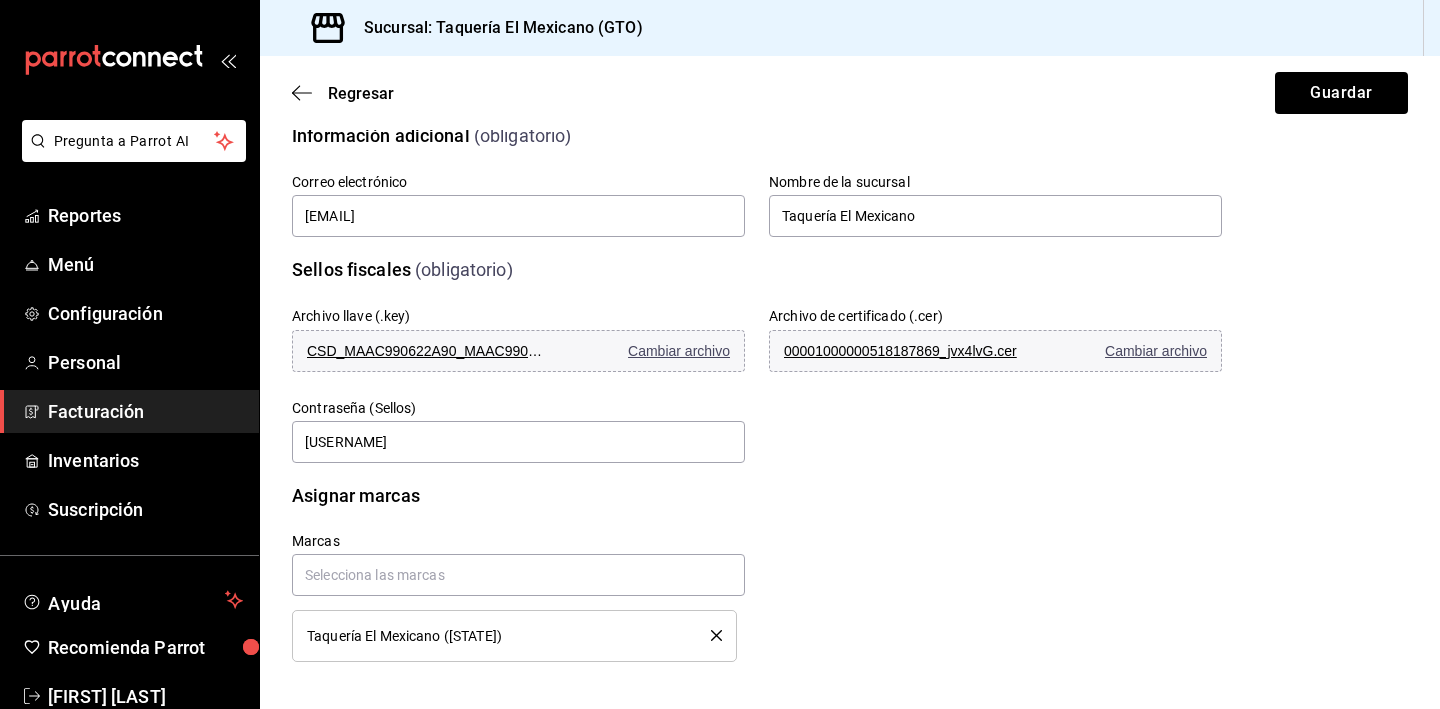 scroll, scrollTop: 534, scrollLeft: 0, axis: vertical 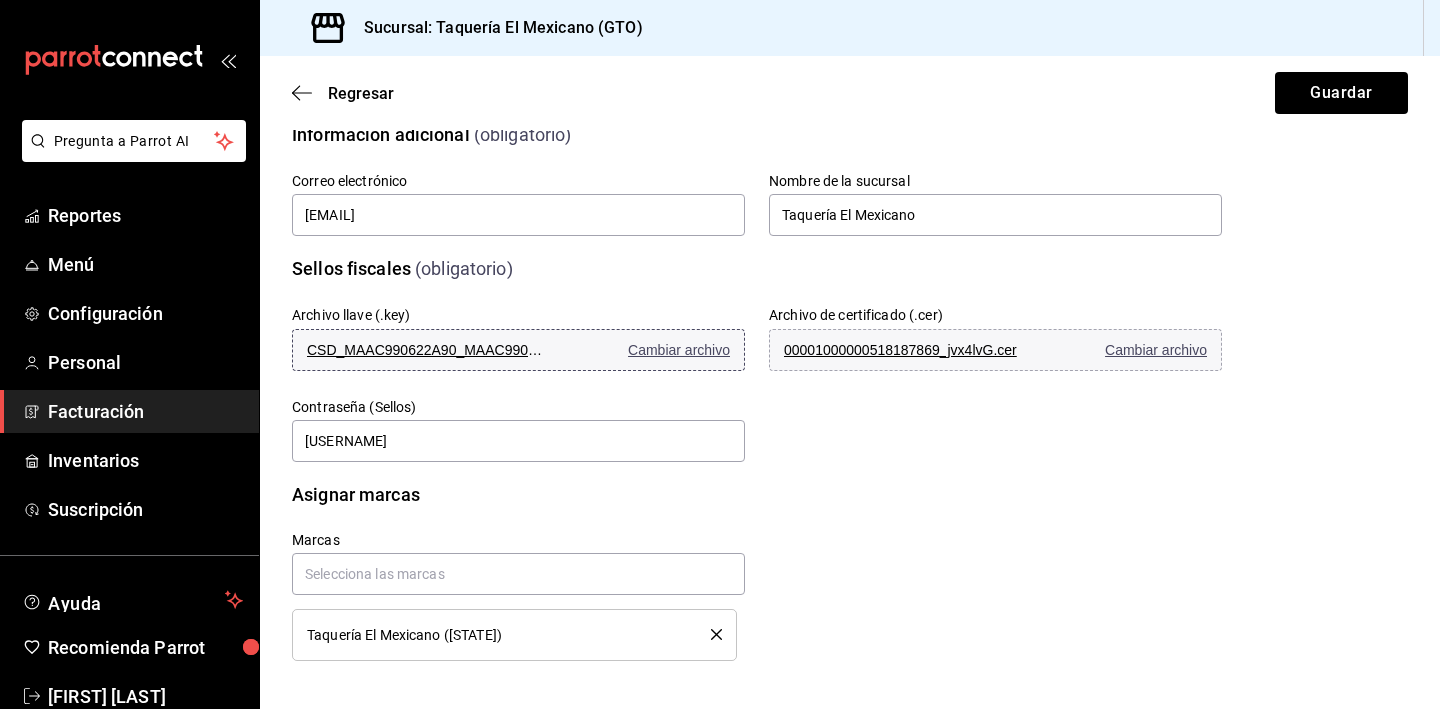 click on "Cambiar archivo" at bounding box center (679, 350) 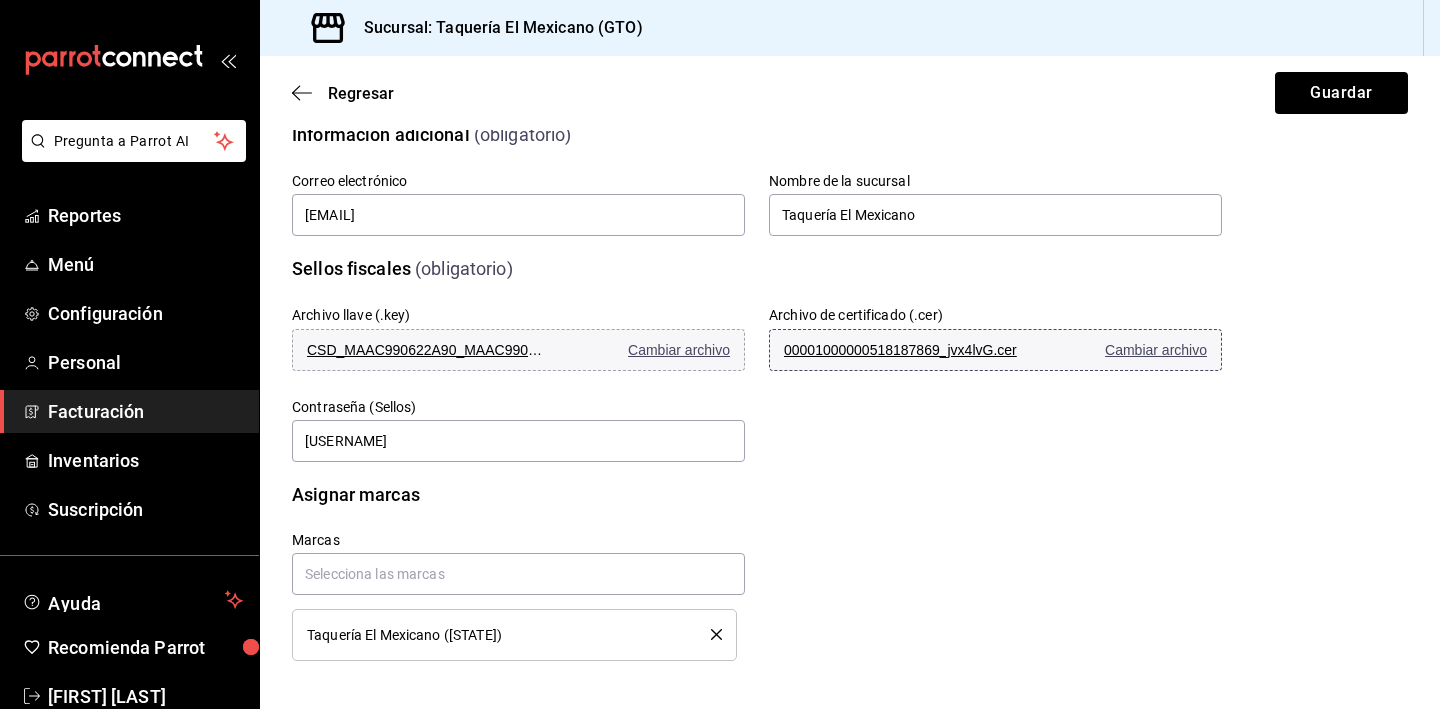 click on "Cambiar archivo" at bounding box center (1156, 350) 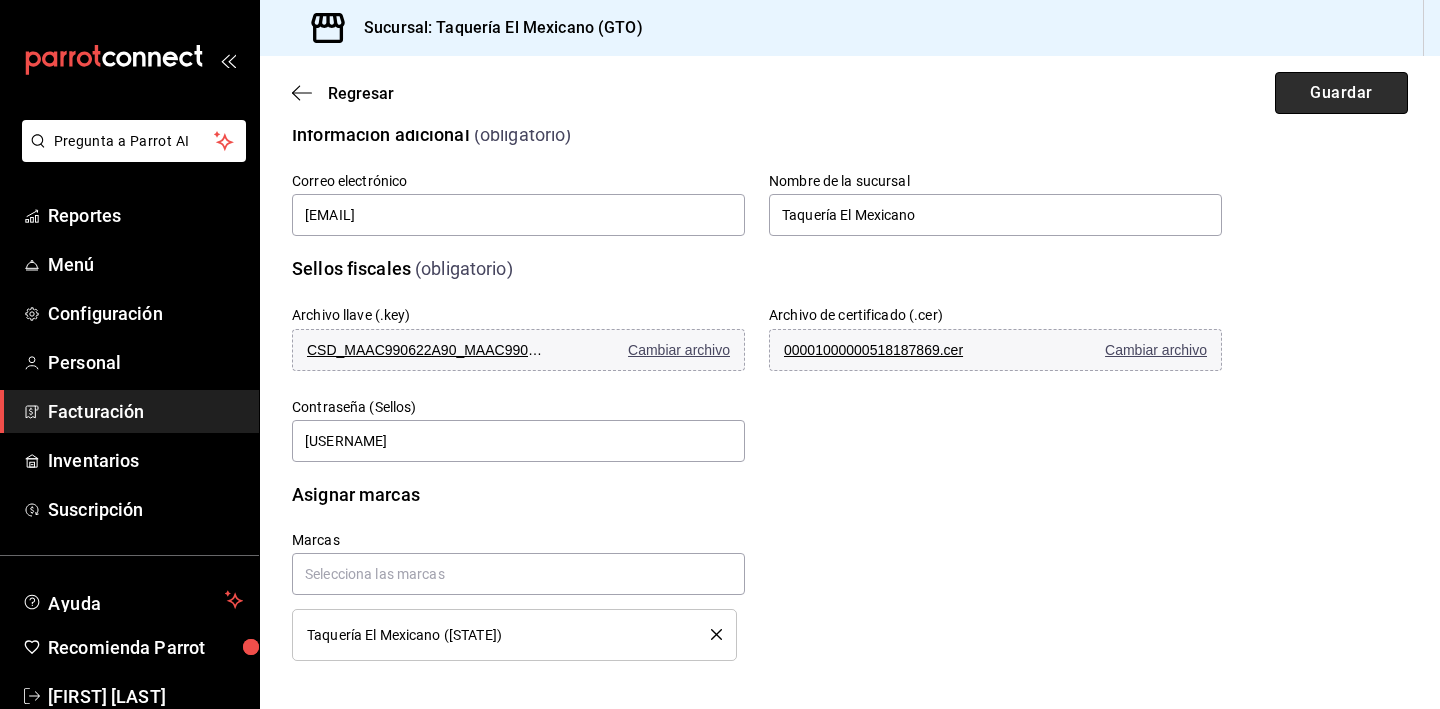 click on "Guardar" at bounding box center (1341, 93) 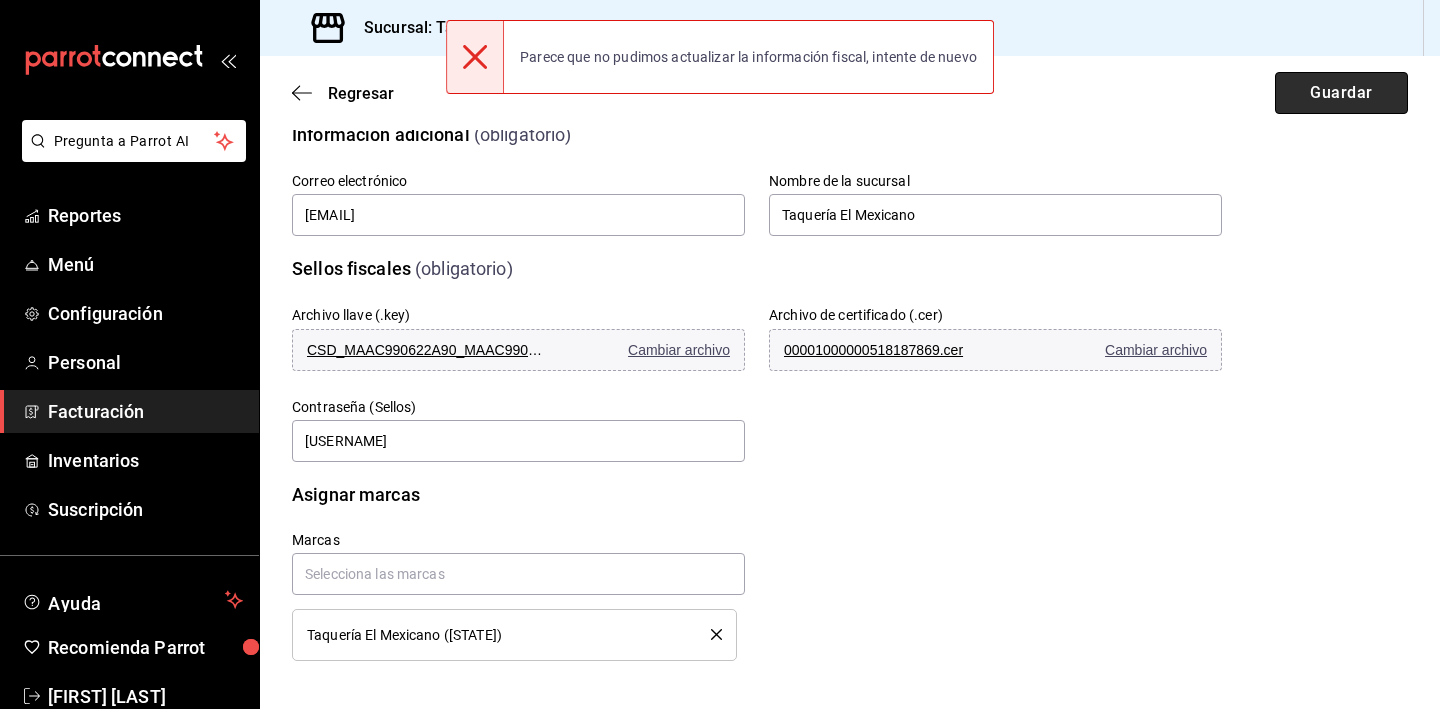 click on "Guardar" at bounding box center [1341, 93] 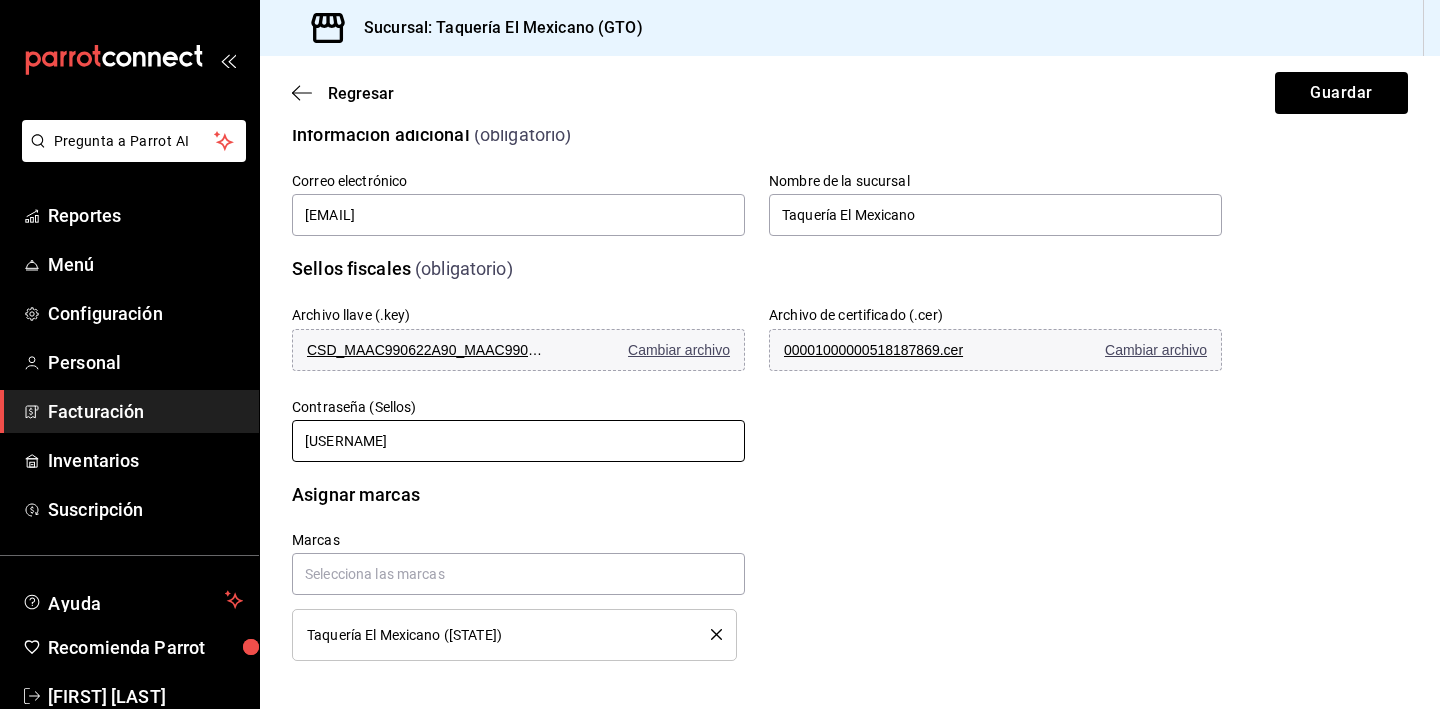 click on "[USERNAME]" at bounding box center (518, 441) 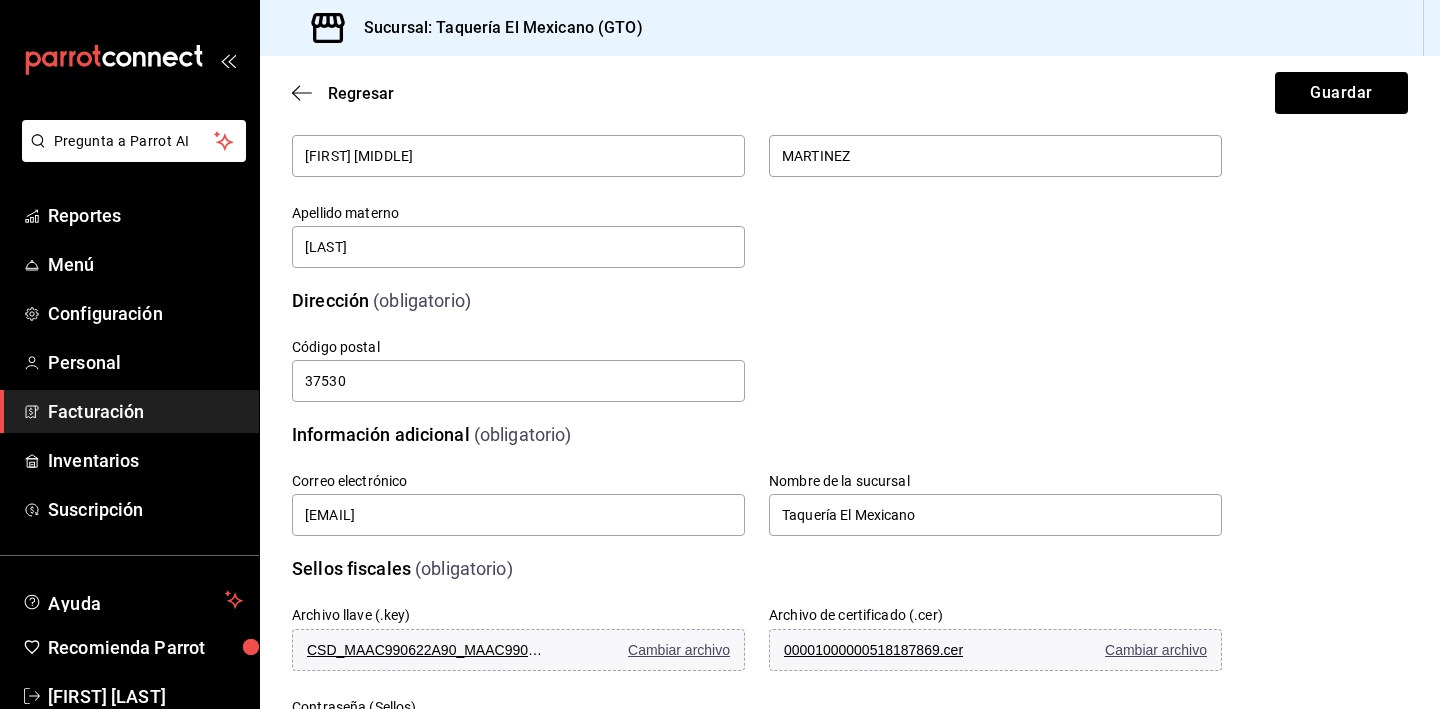 scroll, scrollTop: 534, scrollLeft: 0, axis: vertical 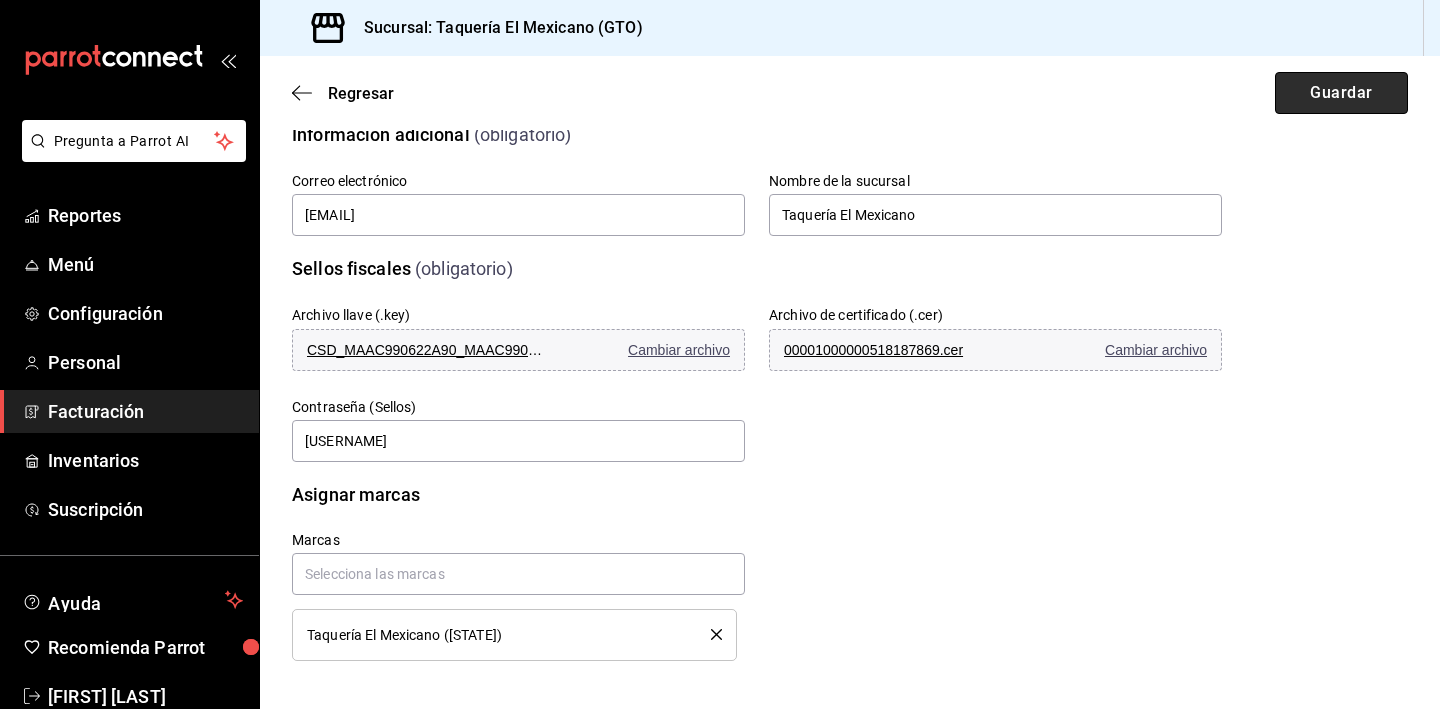 click on "Guardar" at bounding box center [1341, 93] 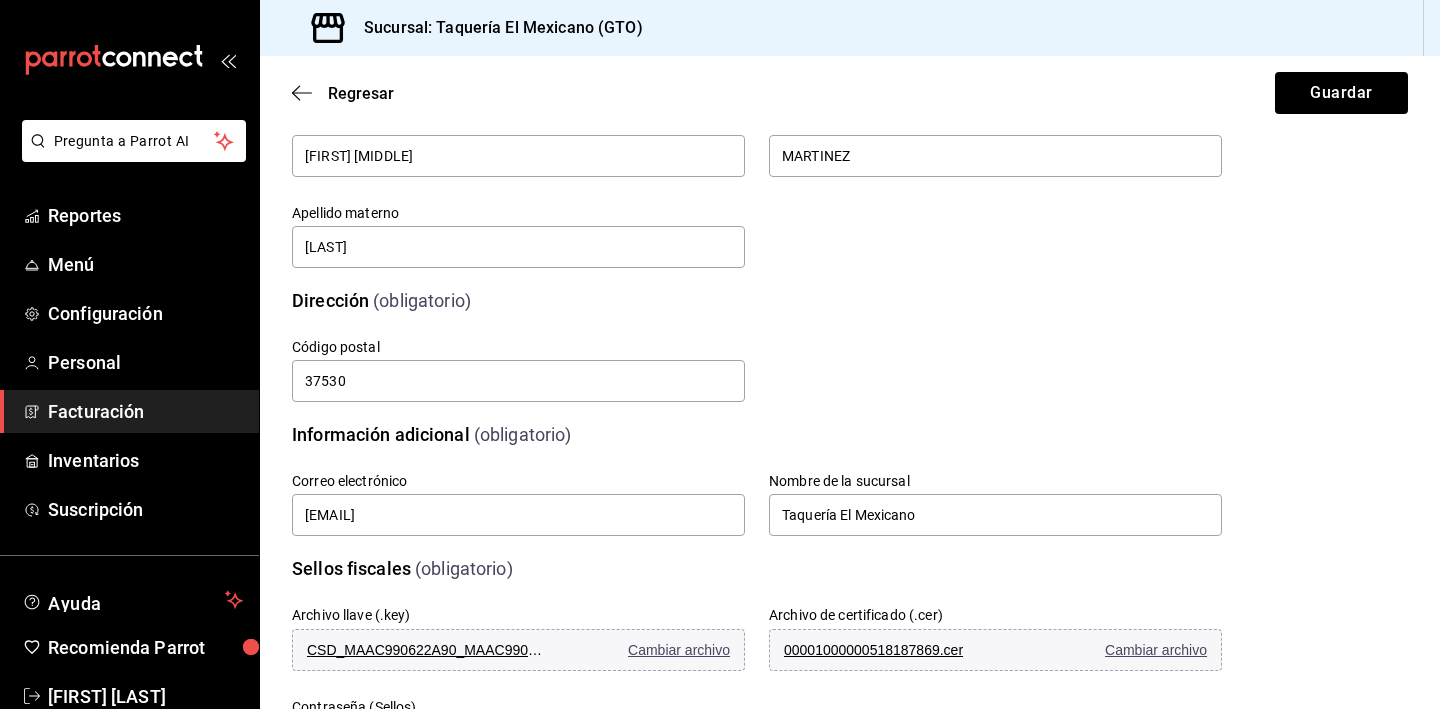 scroll, scrollTop: 235, scrollLeft: 0, axis: vertical 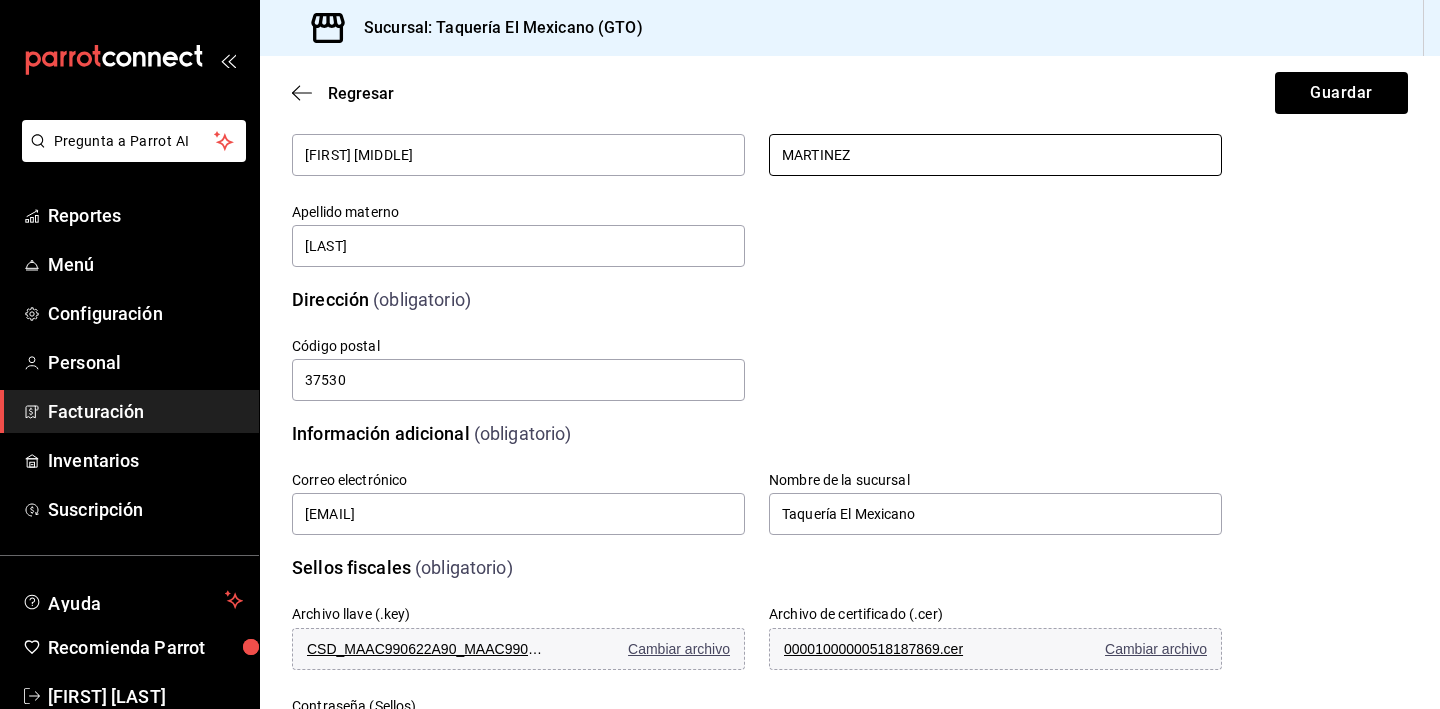 click on "MARTINEZ" at bounding box center (995, 155) 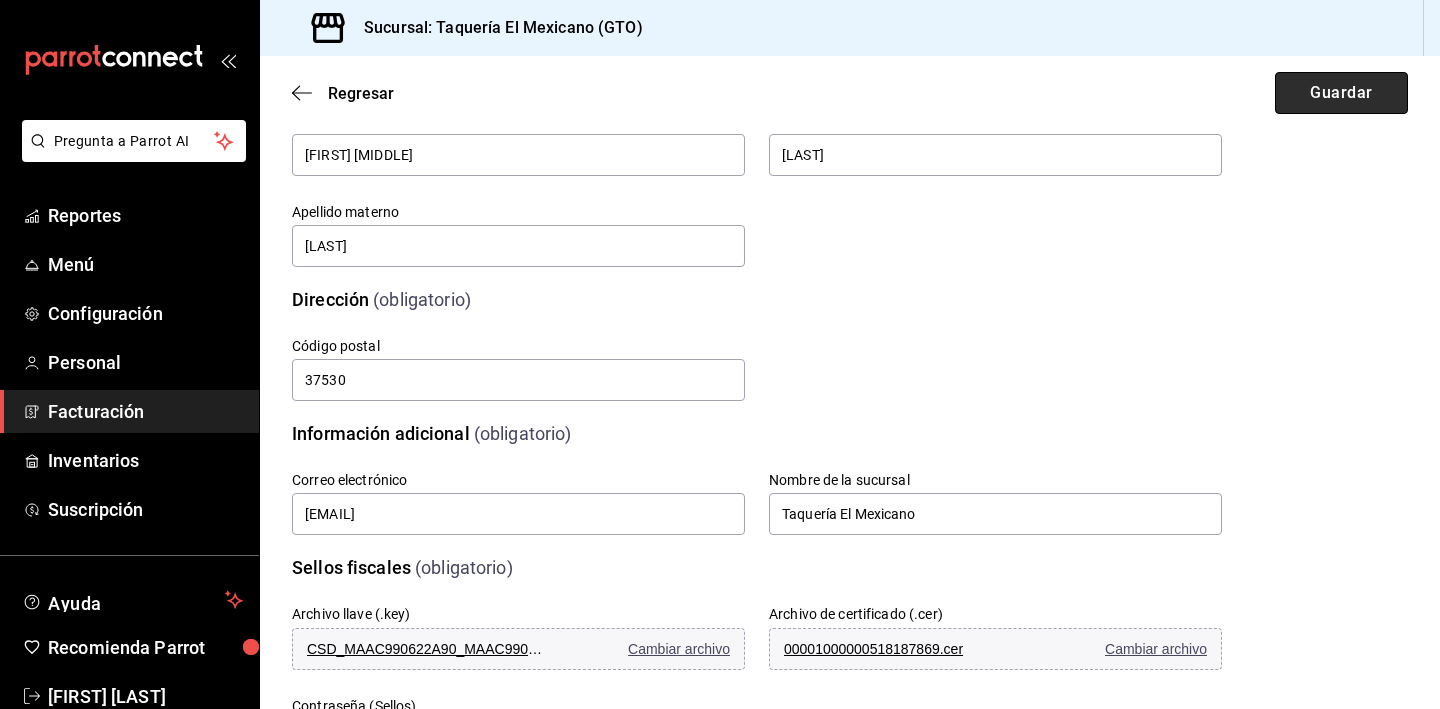 click on "Guardar" at bounding box center [1341, 93] 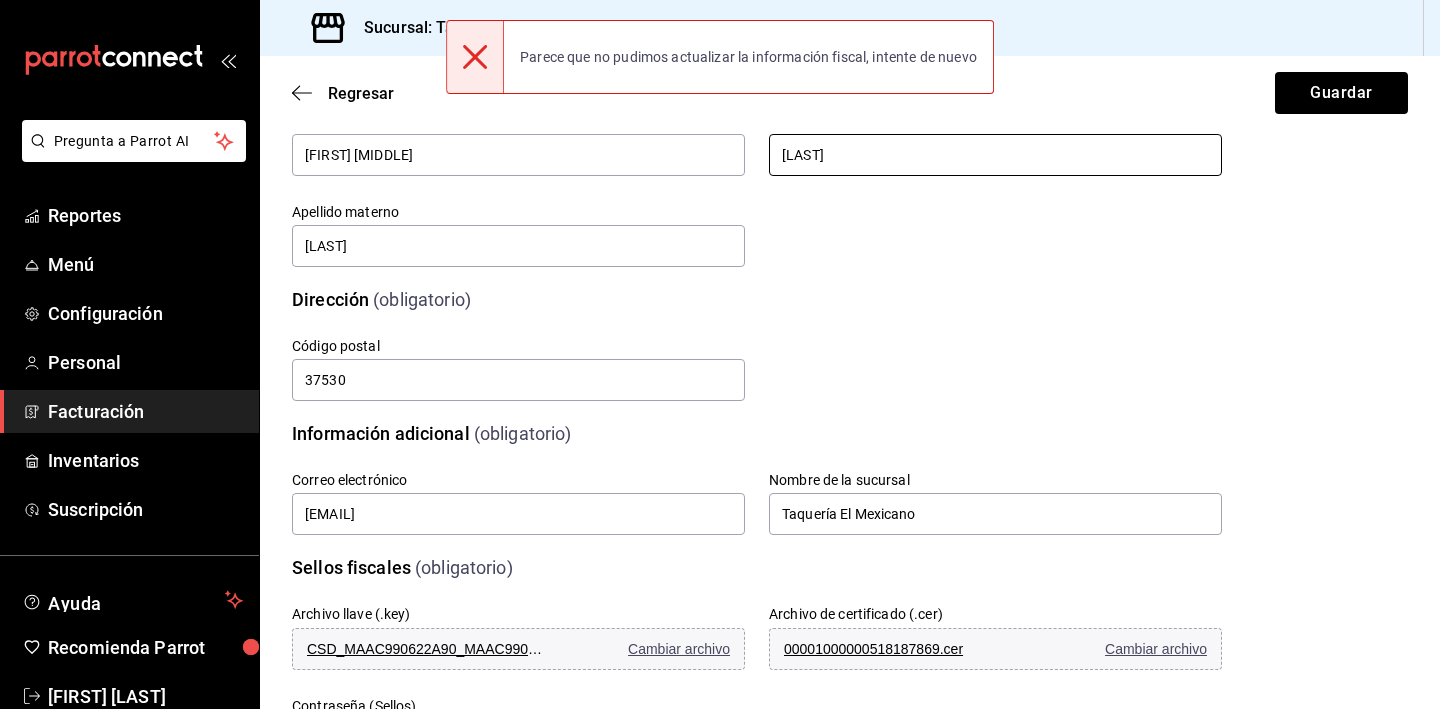 click on "[LAST]" at bounding box center (995, 155) 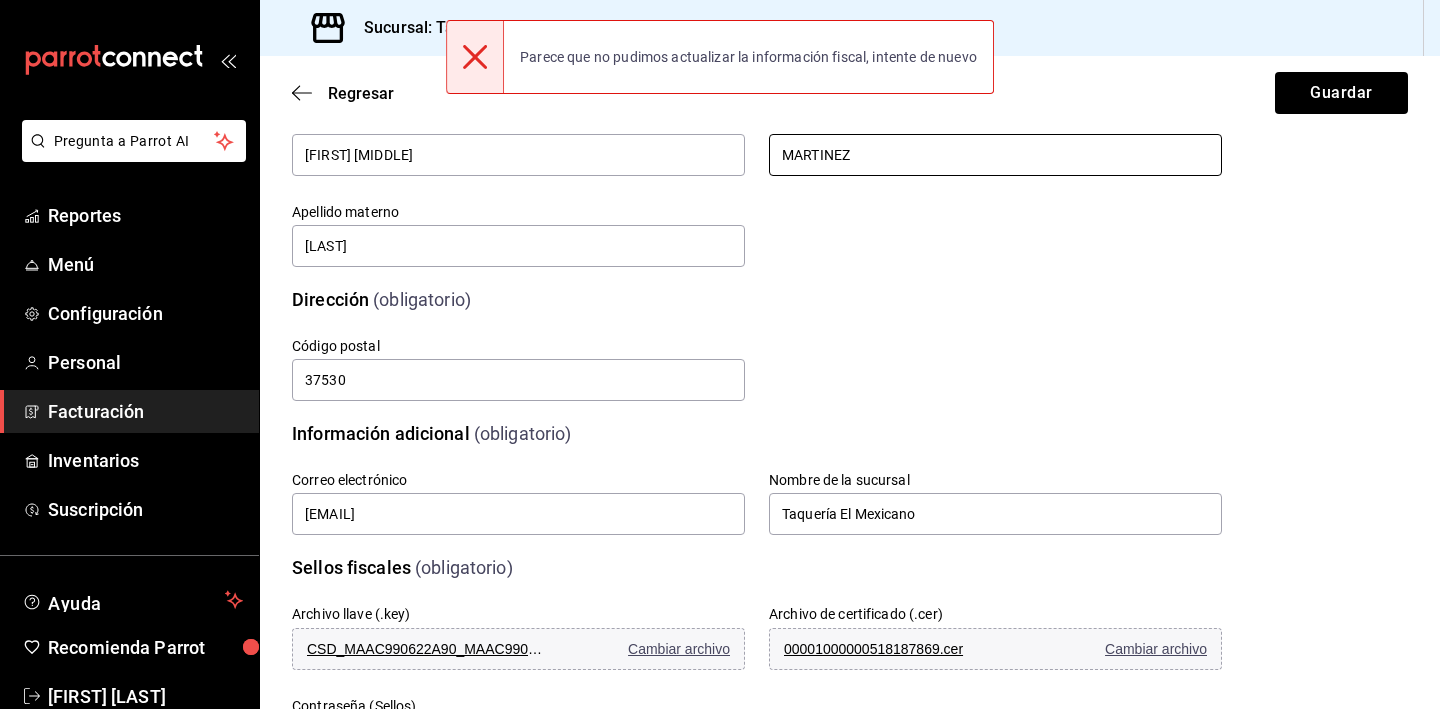 type on "MARTINEZ" 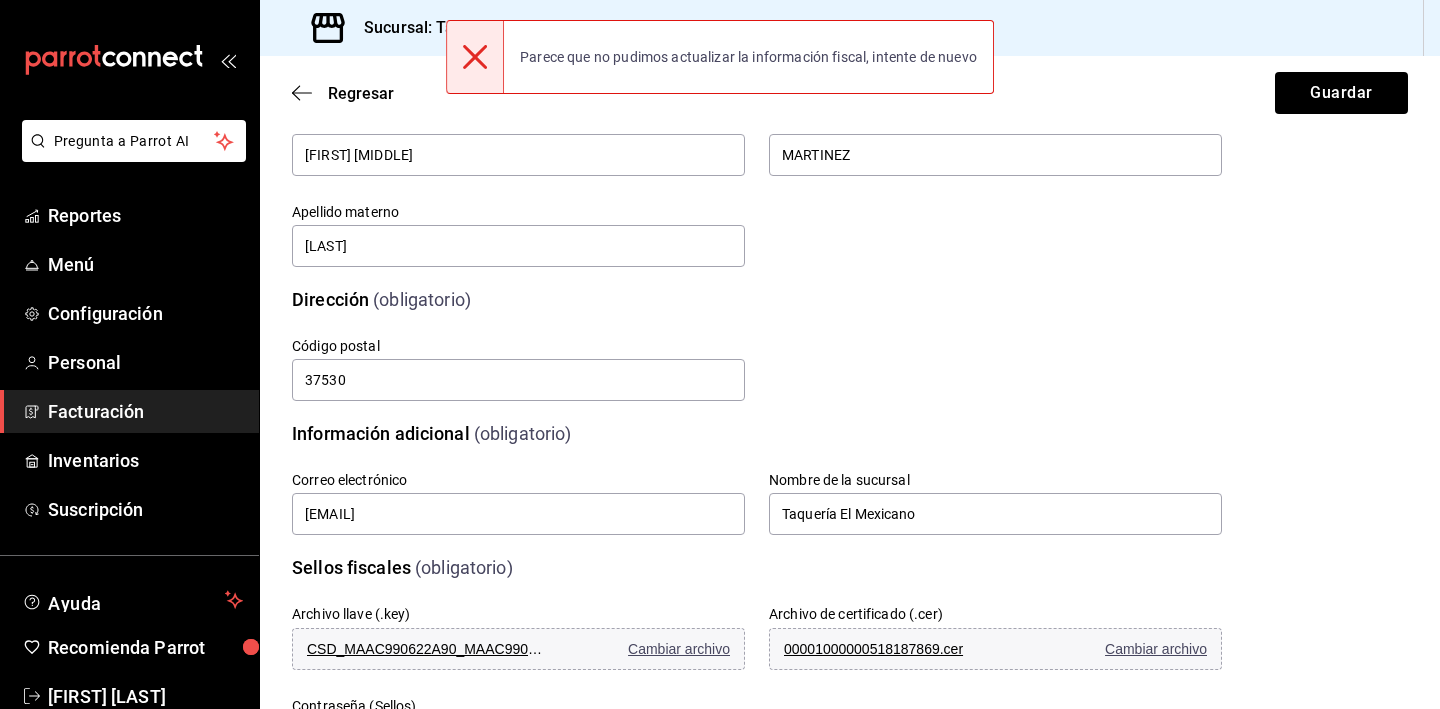 click on "Regresar Guardar" at bounding box center [850, 93] 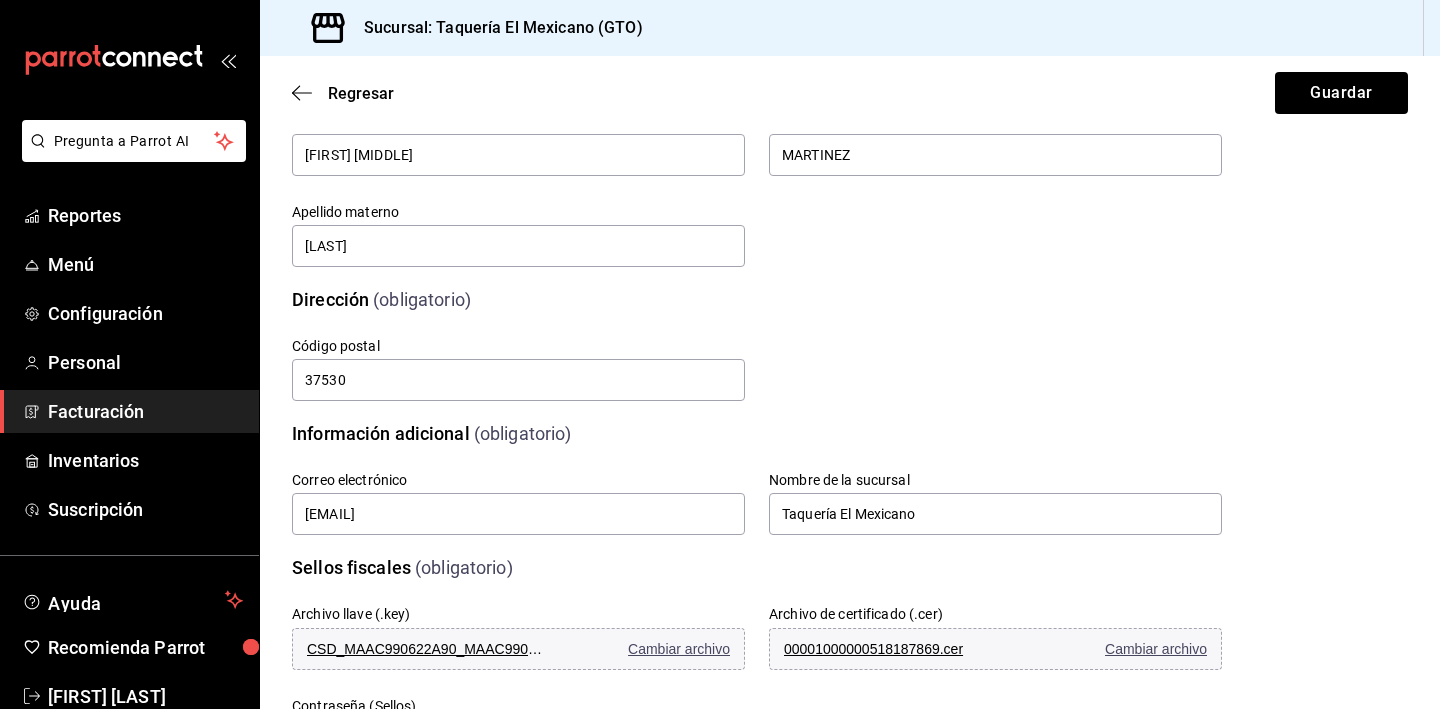 click on "Regresar Guardar" at bounding box center (850, 93) 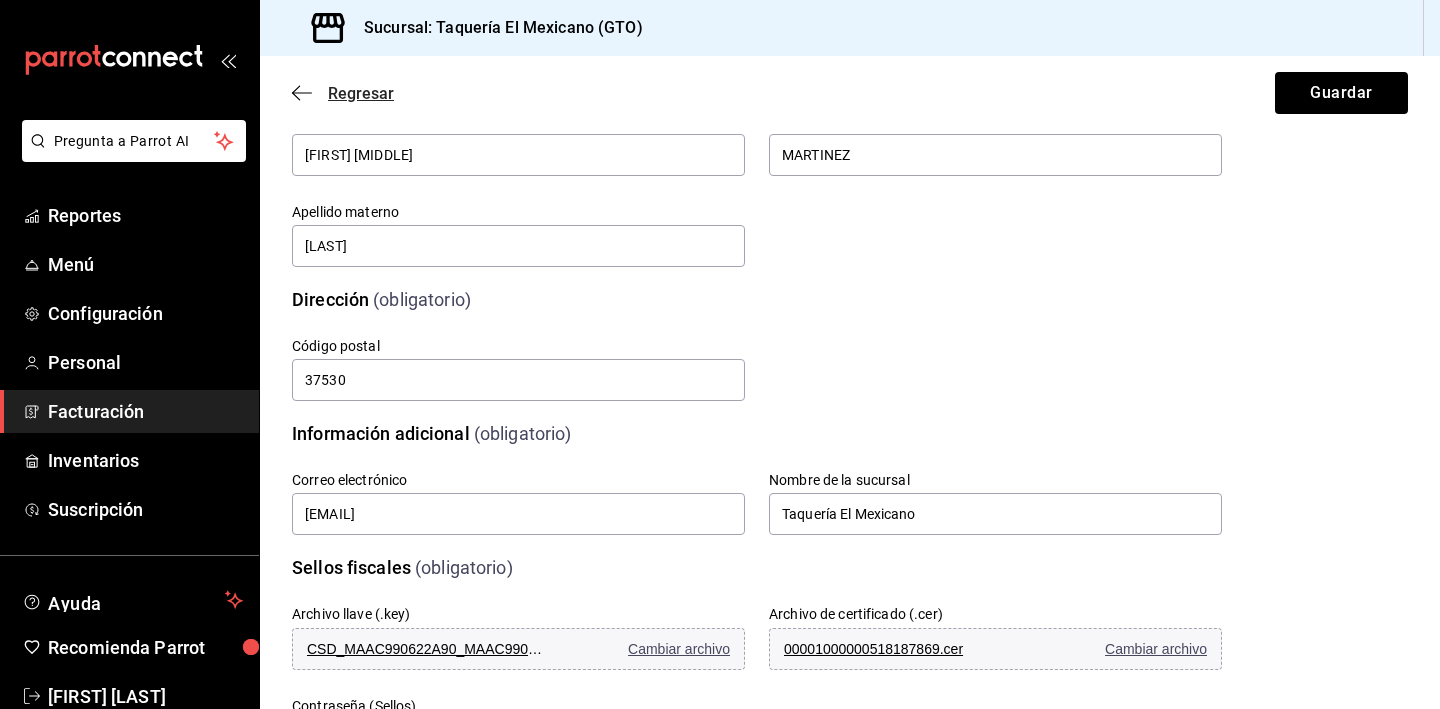 click on "Regresar" at bounding box center (361, 93) 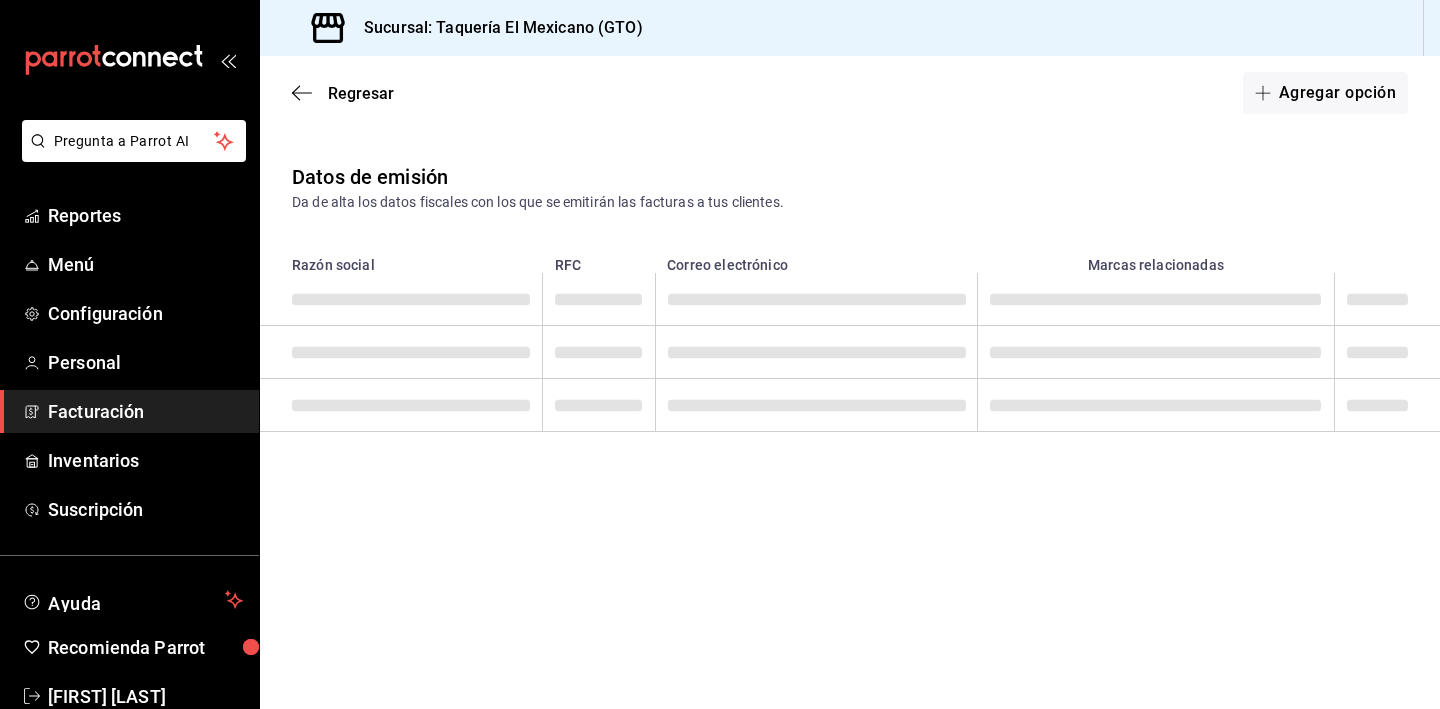 scroll, scrollTop: 0, scrollLeft: 0, axis: both 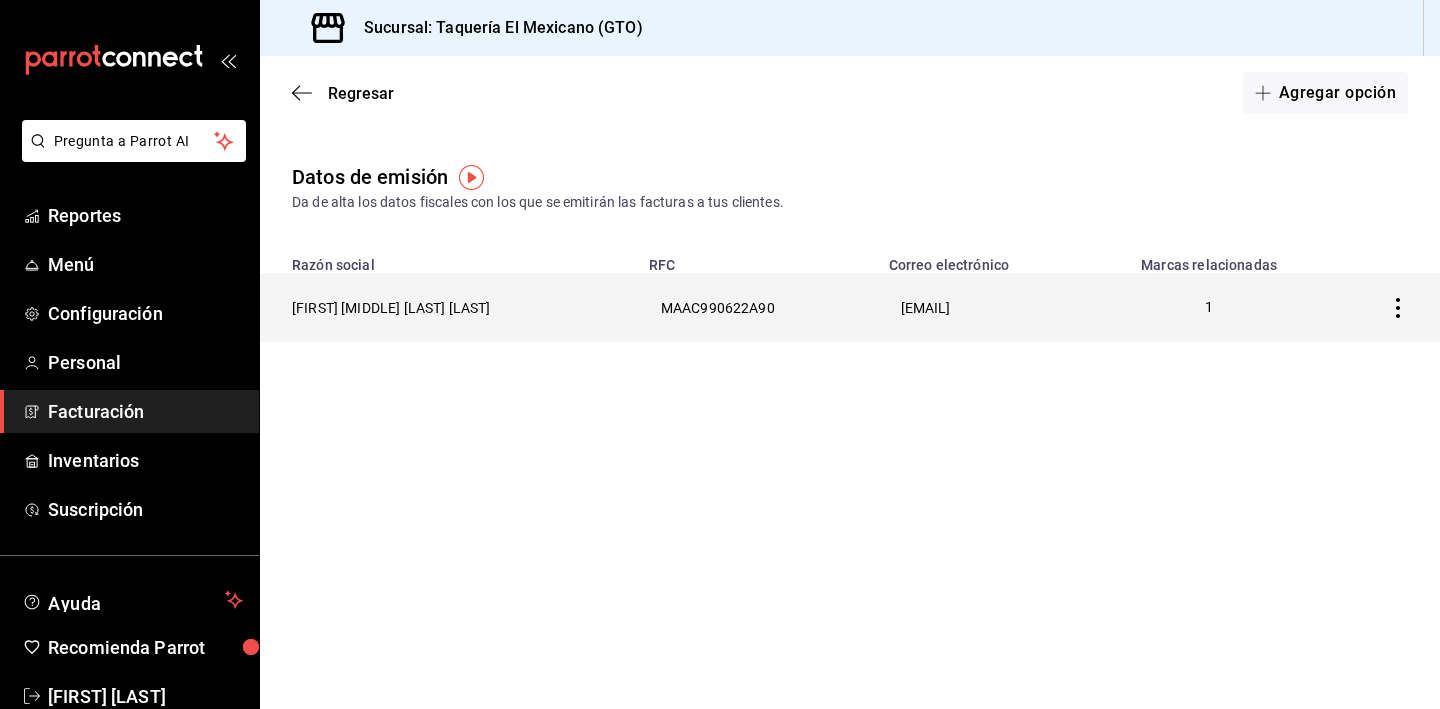 click 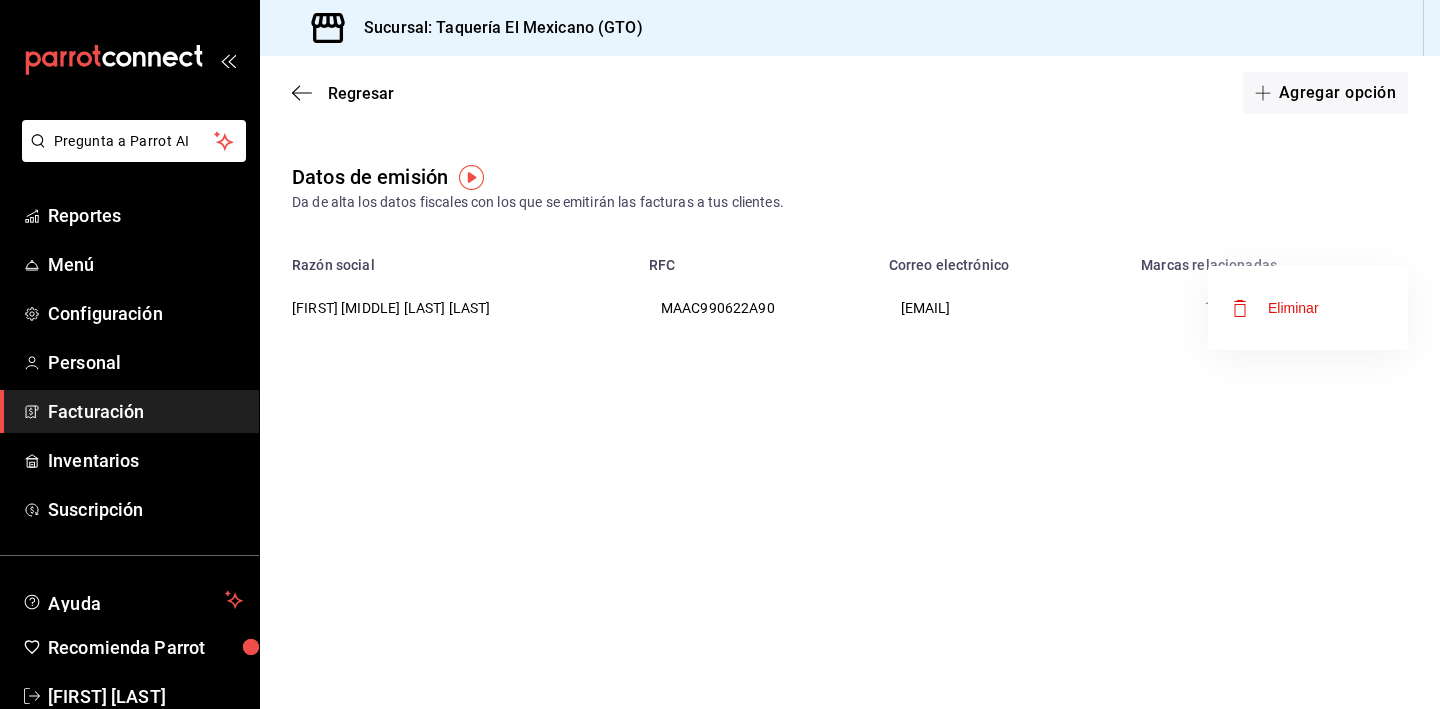 click on "Eliminar" at bounding box center (1293, 308) 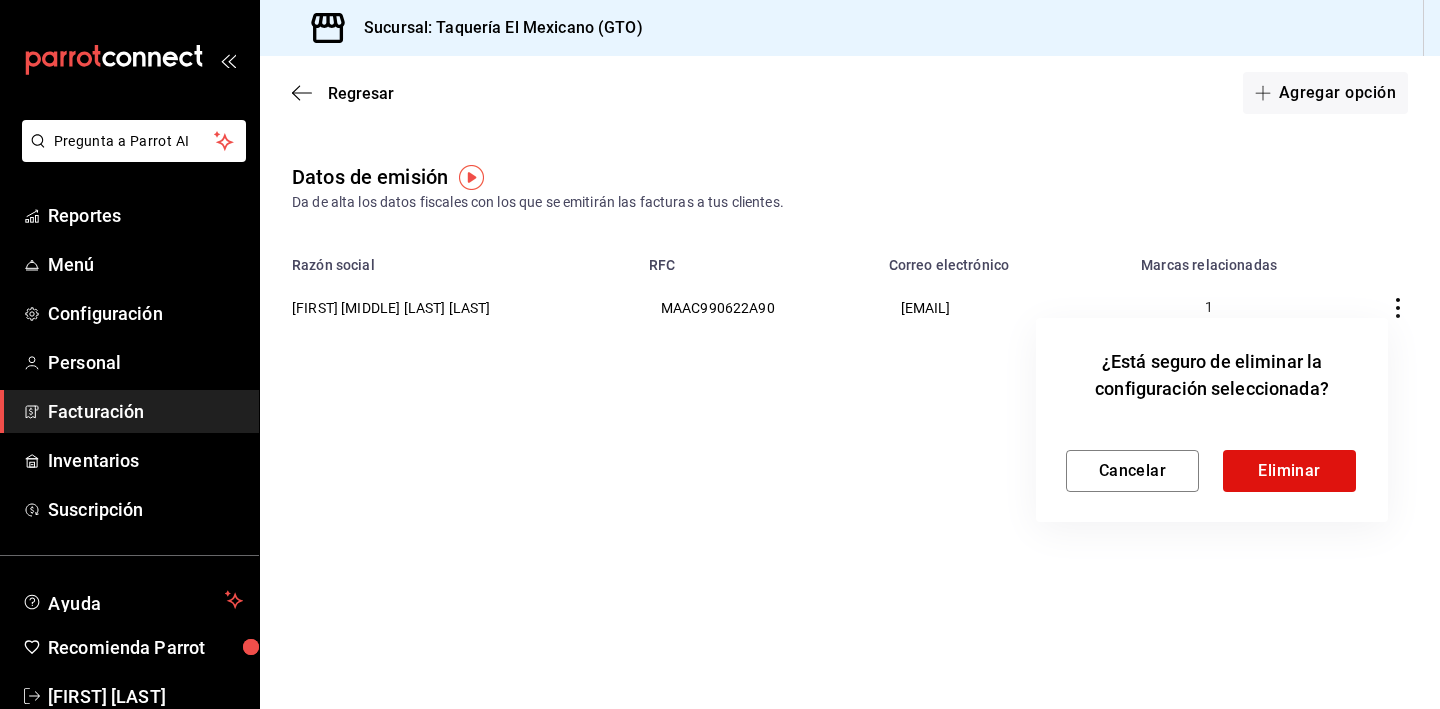 click on "¿Está seguro de eliminar la configuración seleccionada? Cancelar Eliminar" at bounding box center [1212, 420] 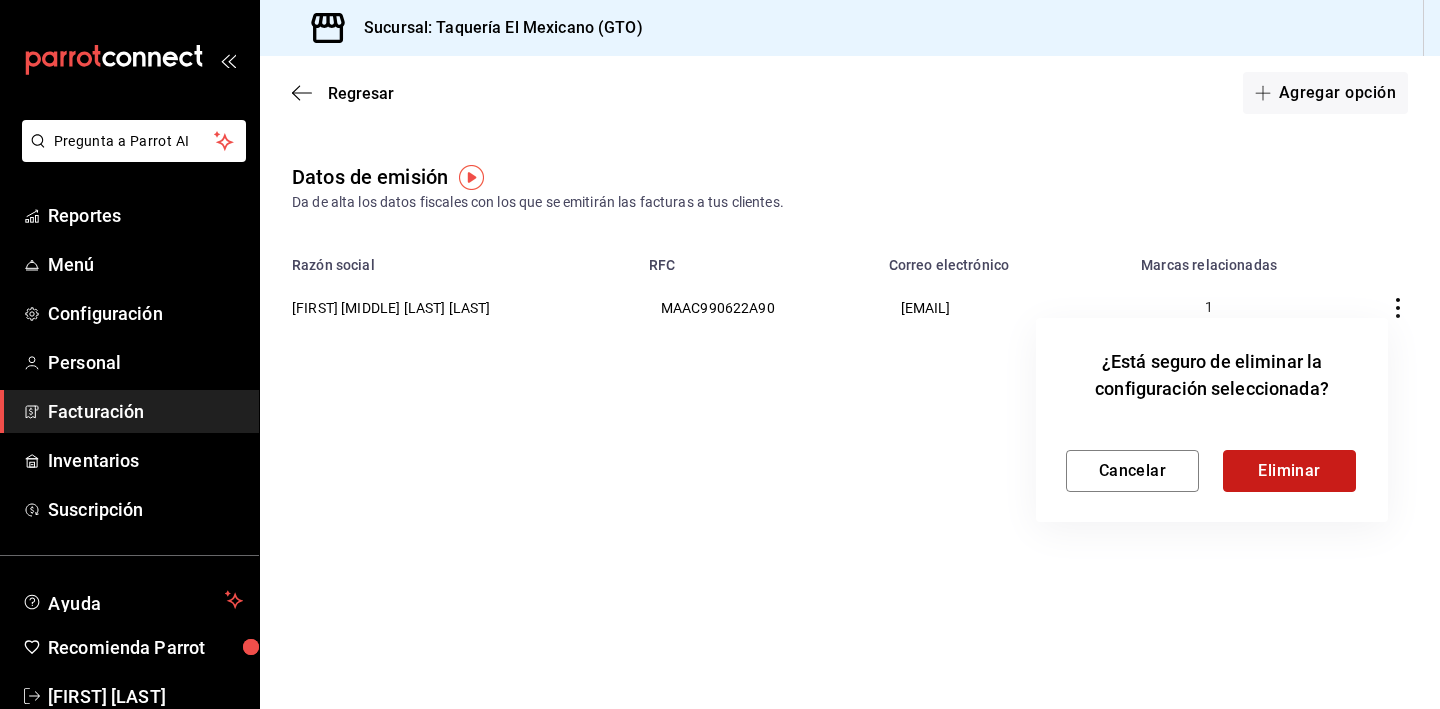 click on "Eliminar" at bounding box center (1289, 471) 